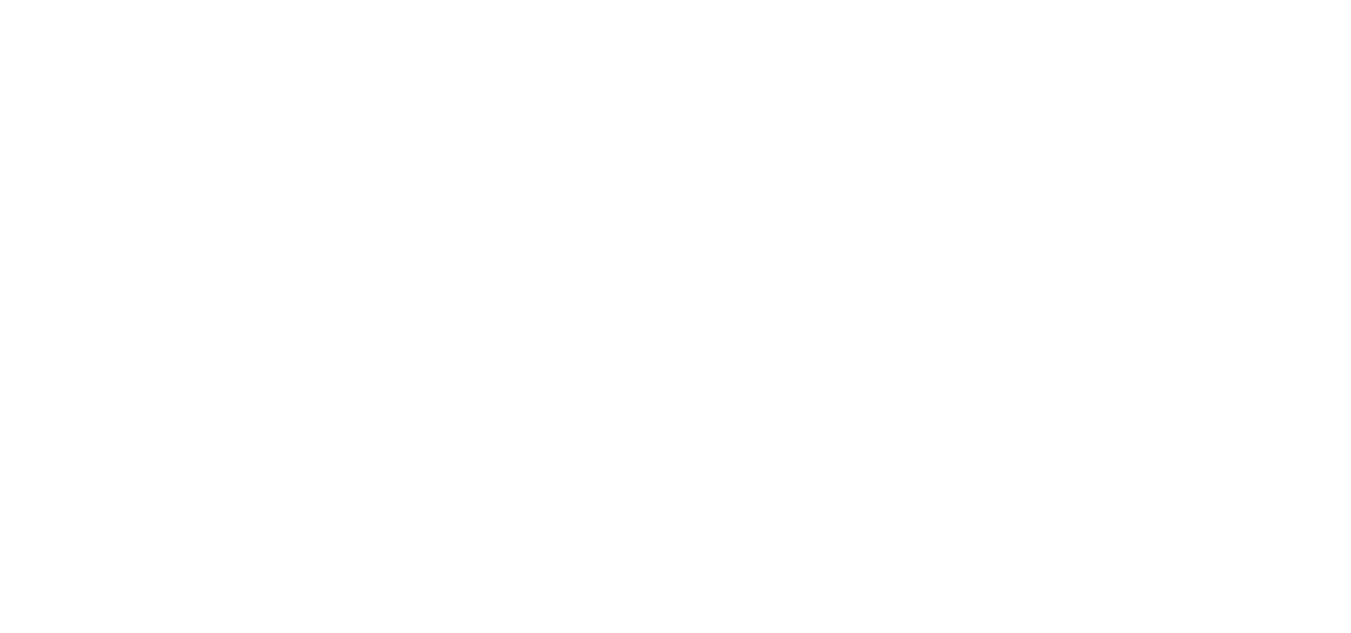 scroll, scrollTop: 0, scrollLeft: 0, axis: both 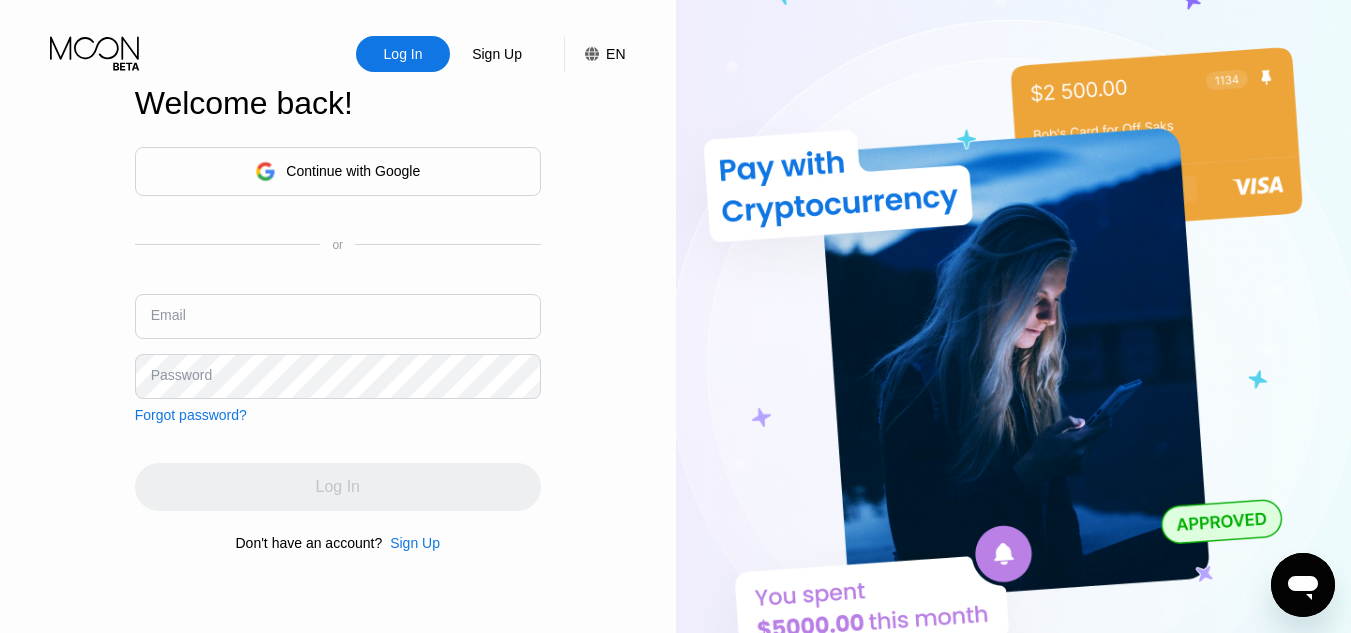 click on "Continue with Google" at bounding box center [353, 171] 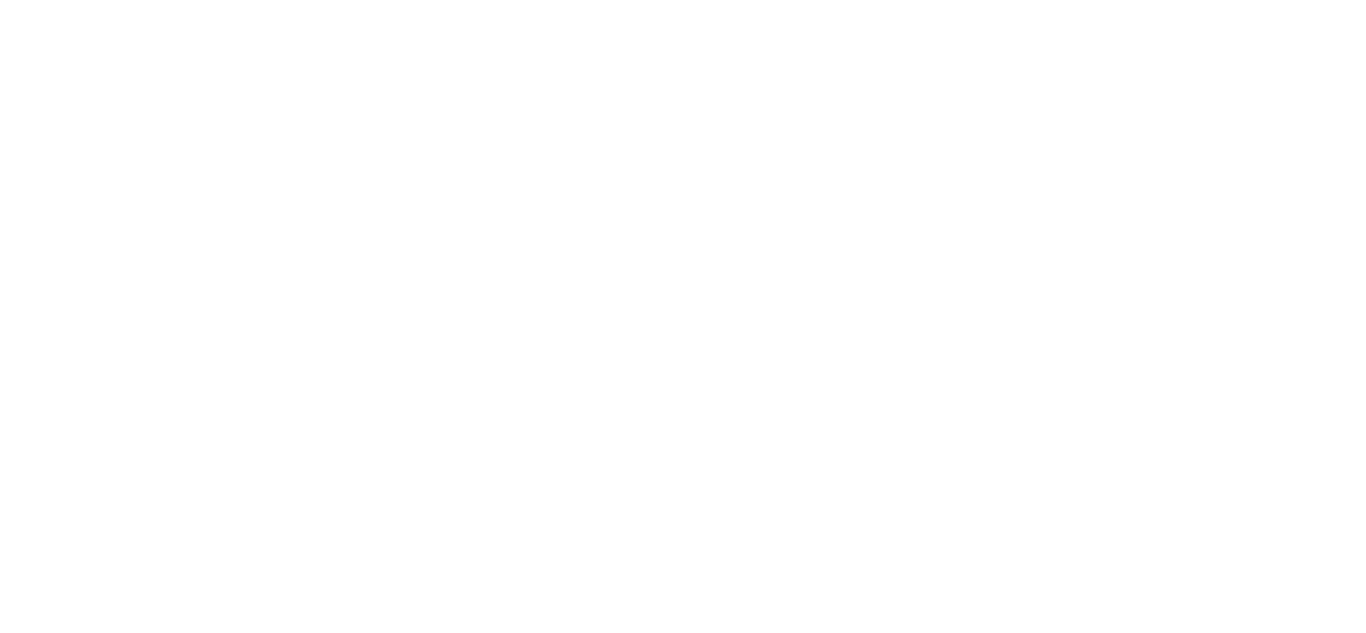 scroll, scrollTop: 0, scrollLeft: 0, axis: both 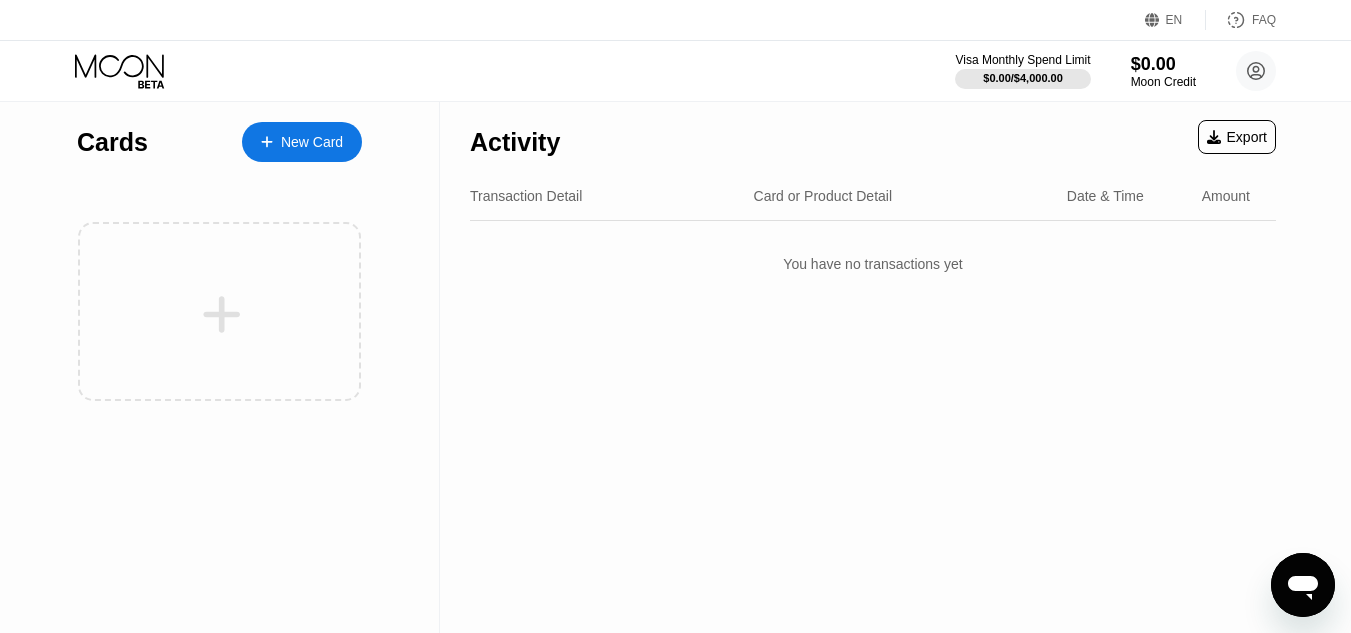 click on "Activity Export Transaction Detail Card or Product Detail Date & Time Amount You have no transactions yet" at bounding box center (873, 367) 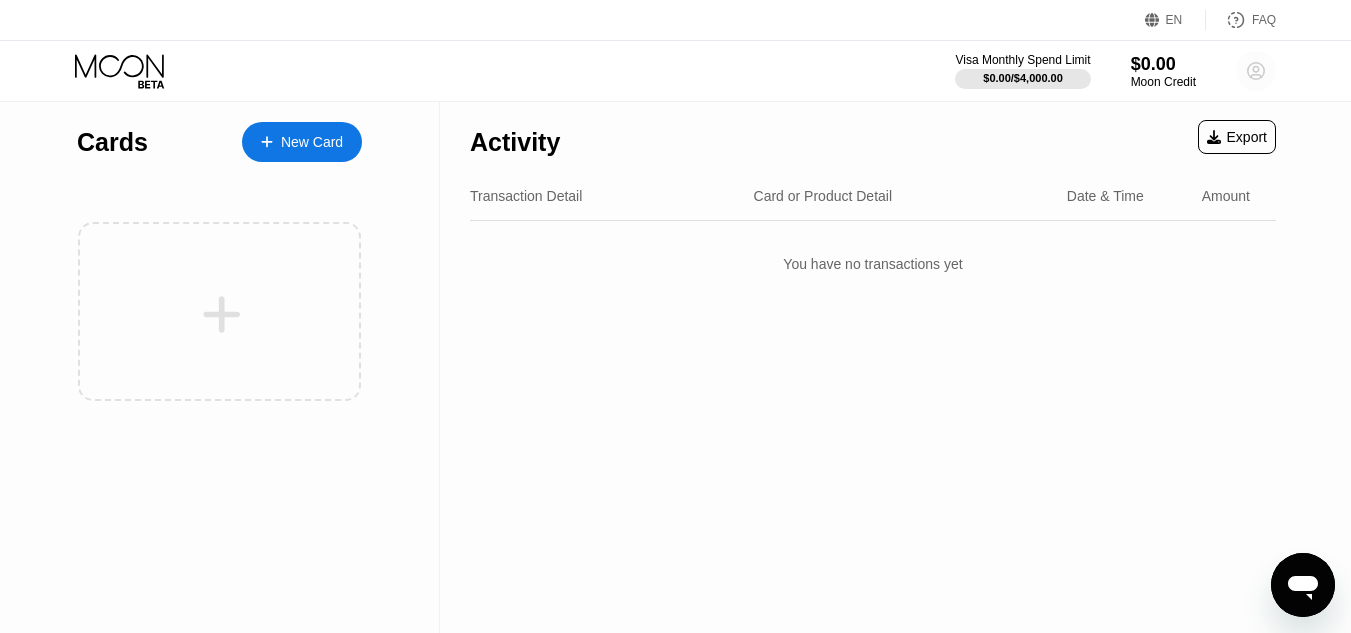 click 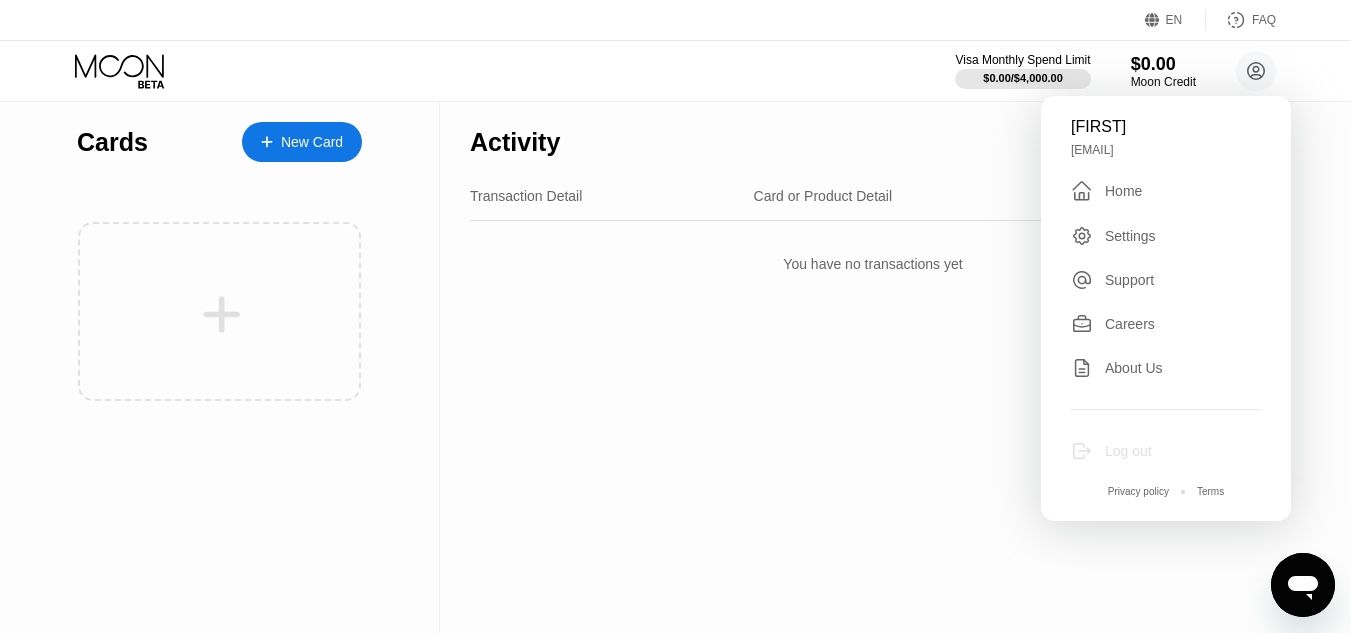 click on "Log out" at bounding box center [1128, 451] 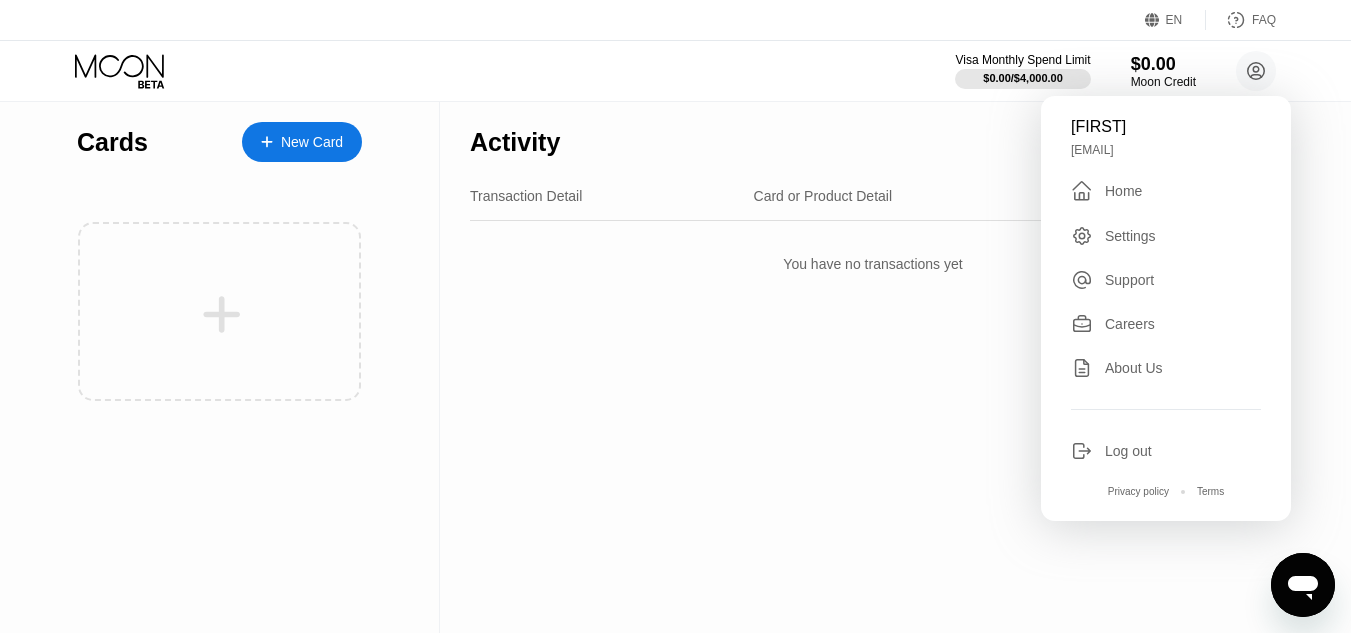 click on "Log out" at bounding box center (1128, 451) 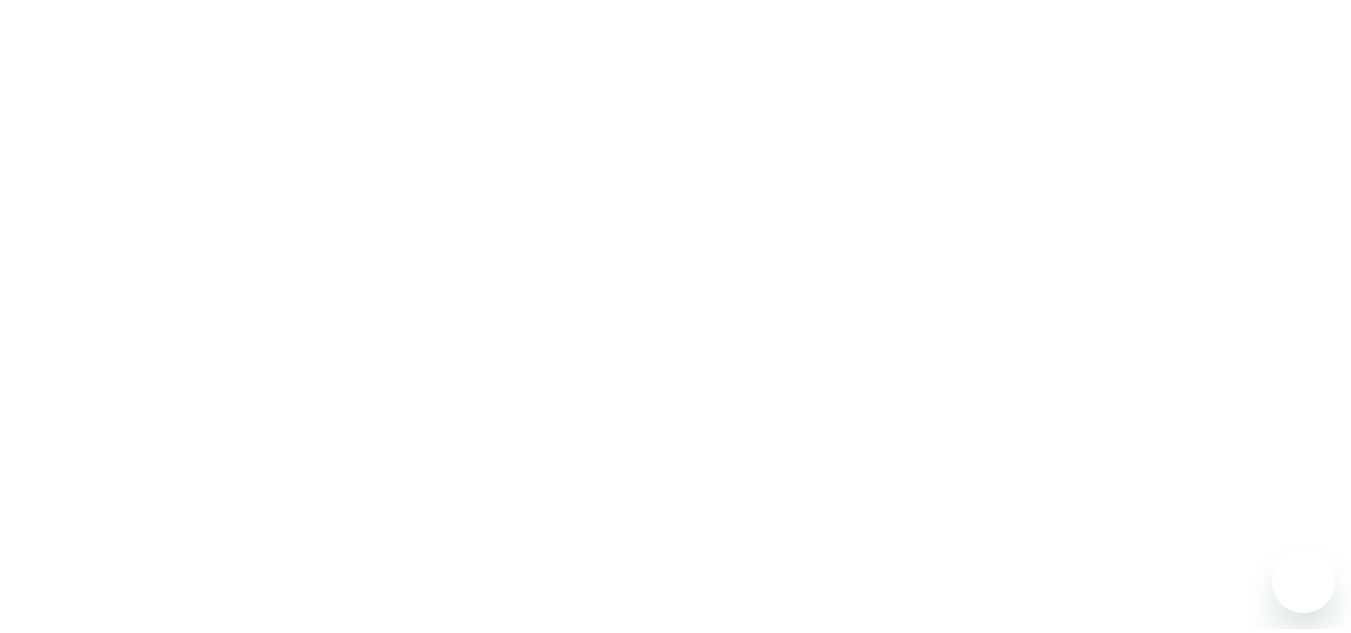 scroll, scrollTop: 0, scrollLeft: 0, axis: both 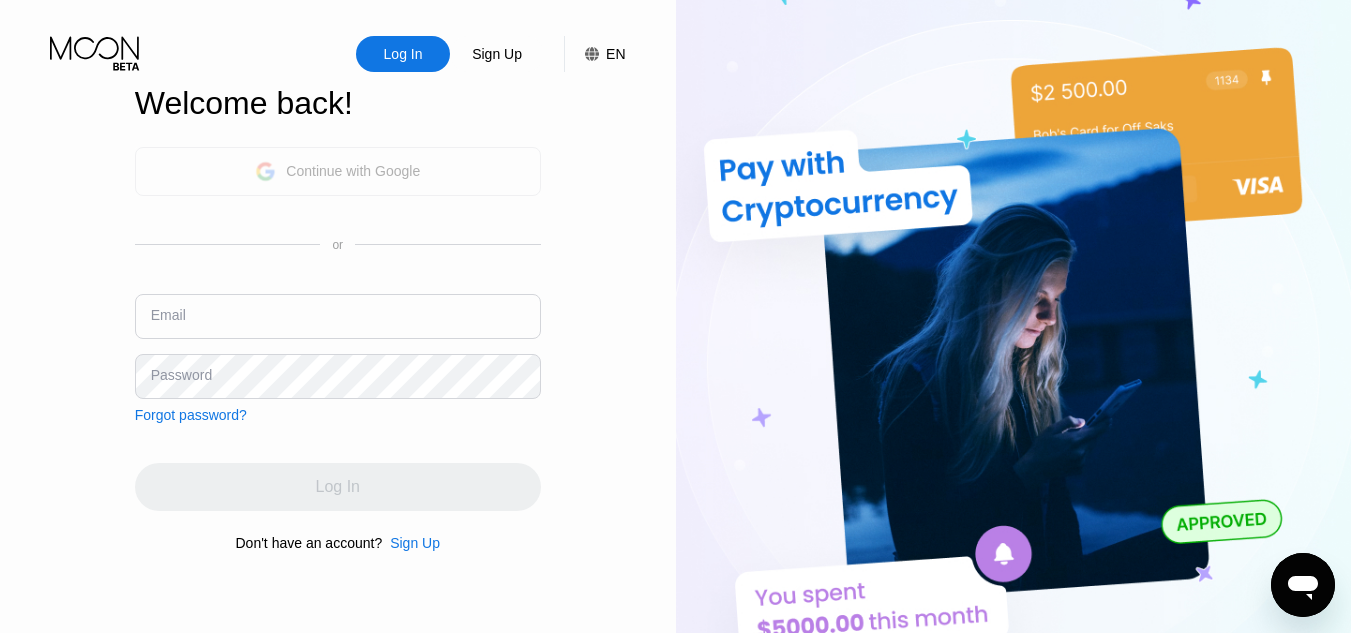 click on "Continue with Google" at bounding box center [353, 171] 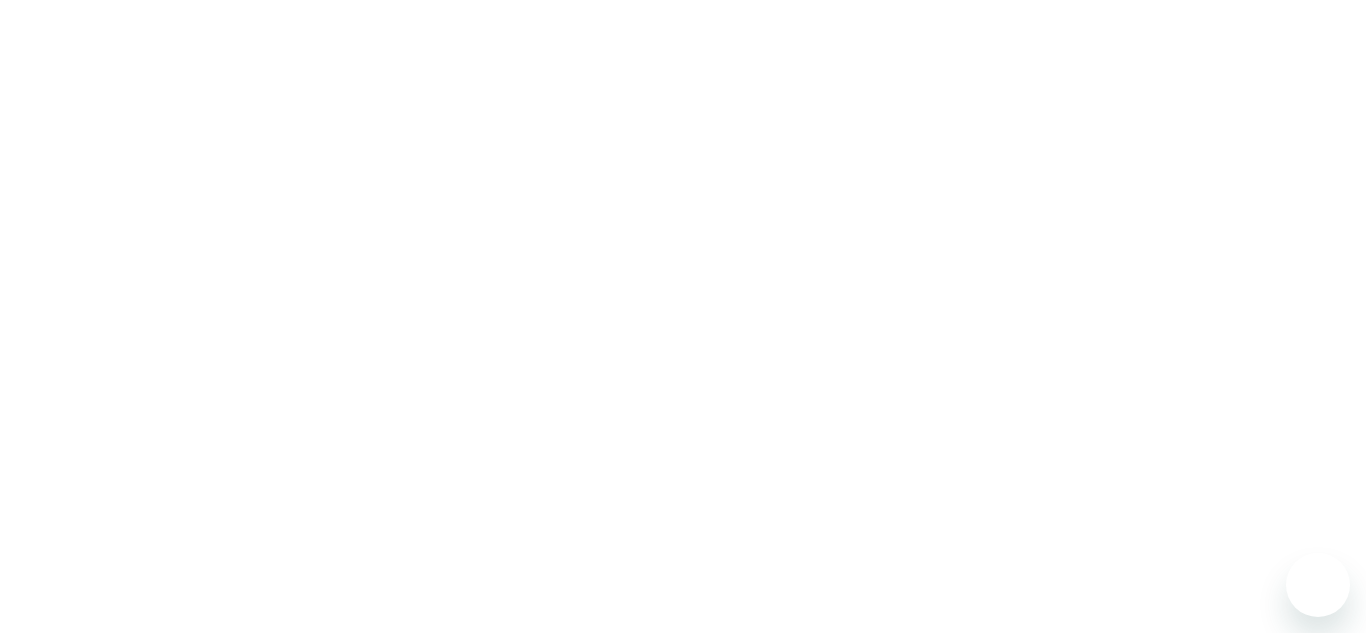 scroll, scrollTop: 0, scrollLeft: 0, axis: both 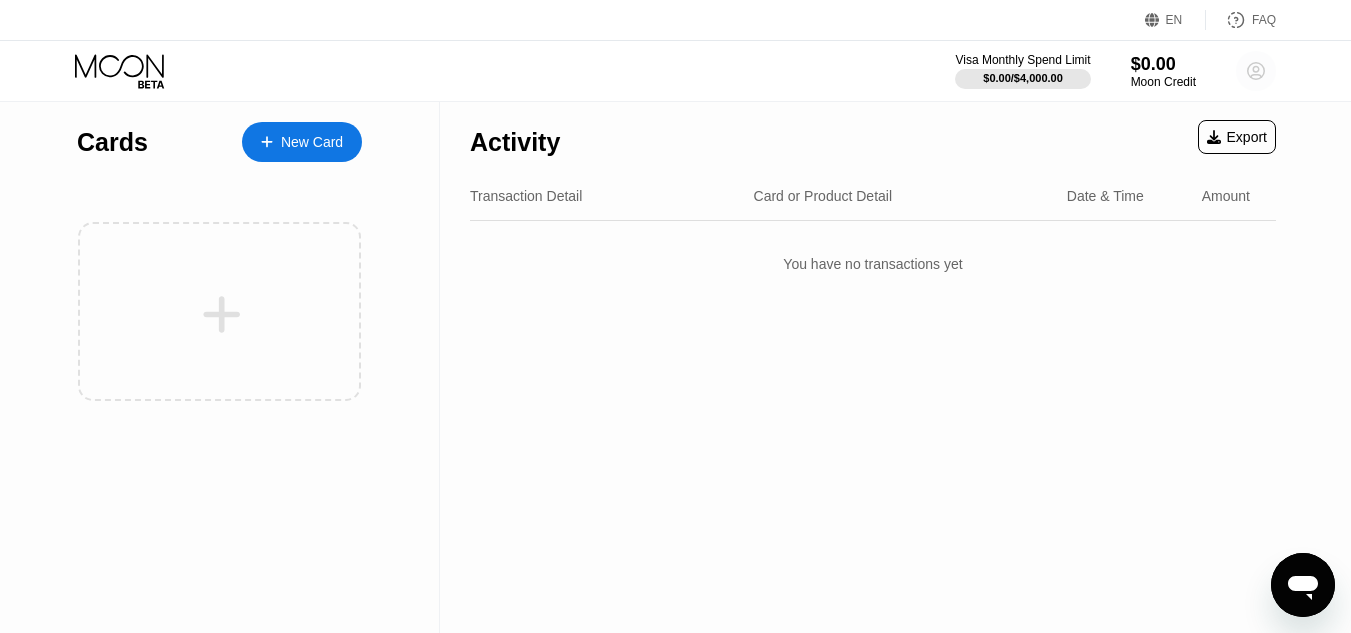 click 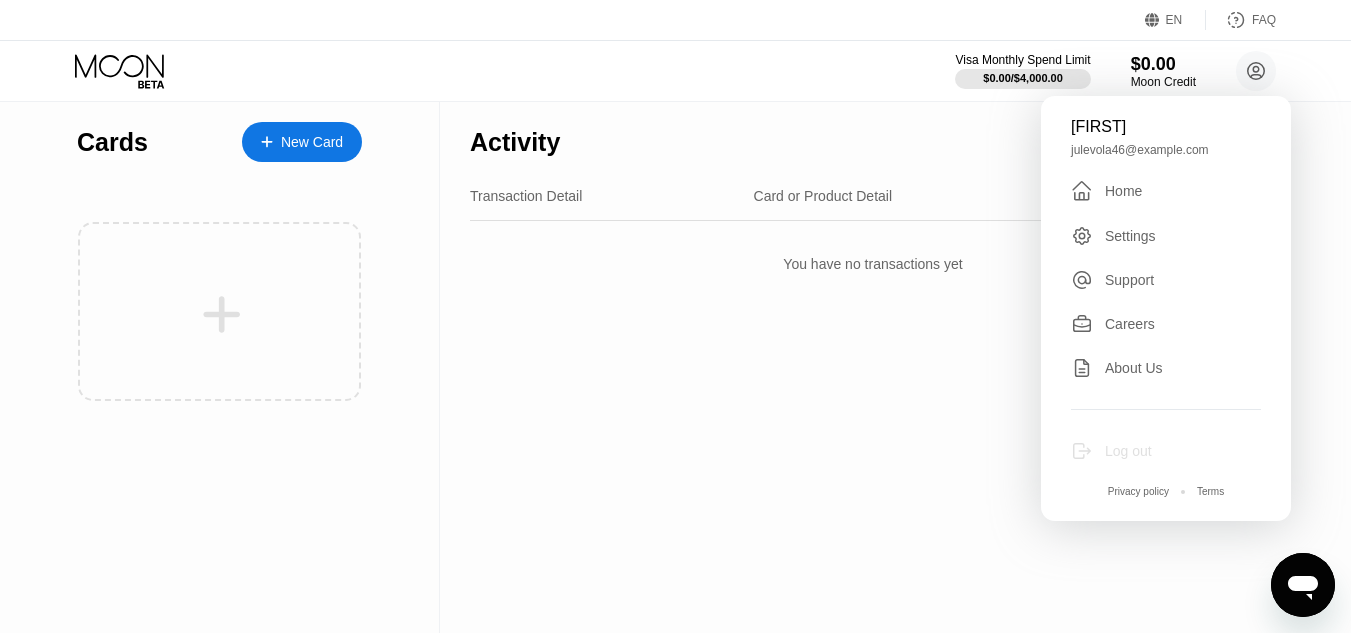 click on "Log out" at bounding box center [1128, 451] 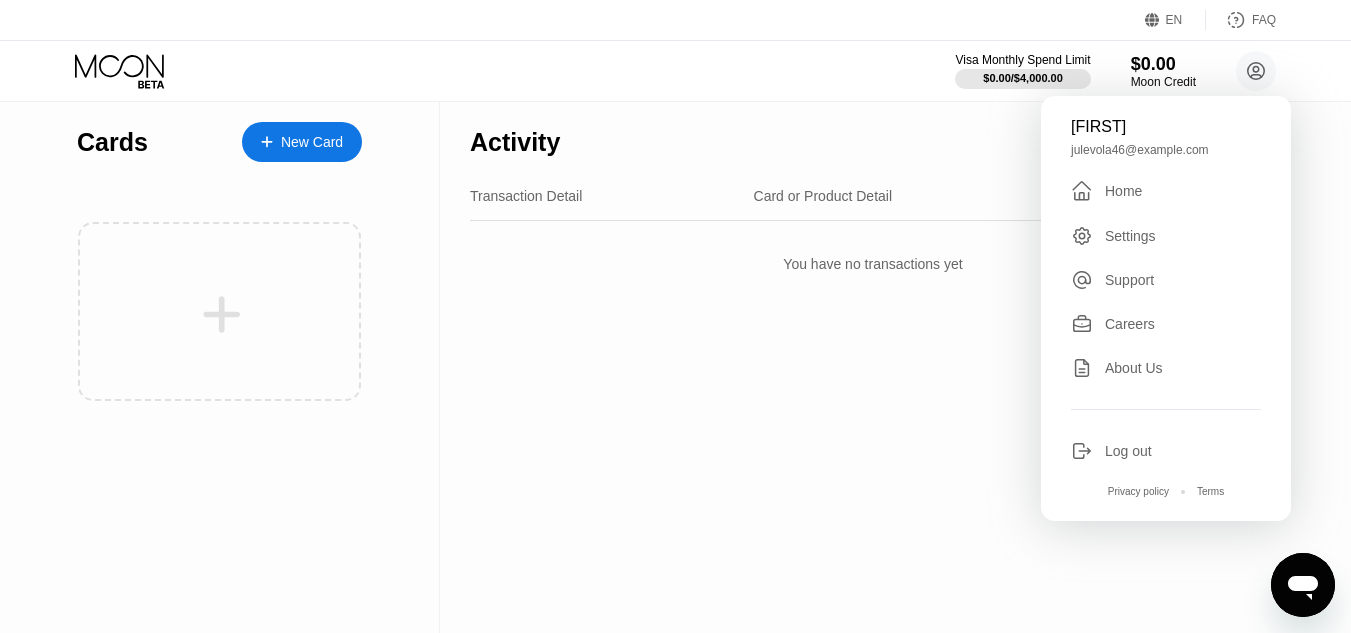click on "Log out" at bounding box center [1128, 451] 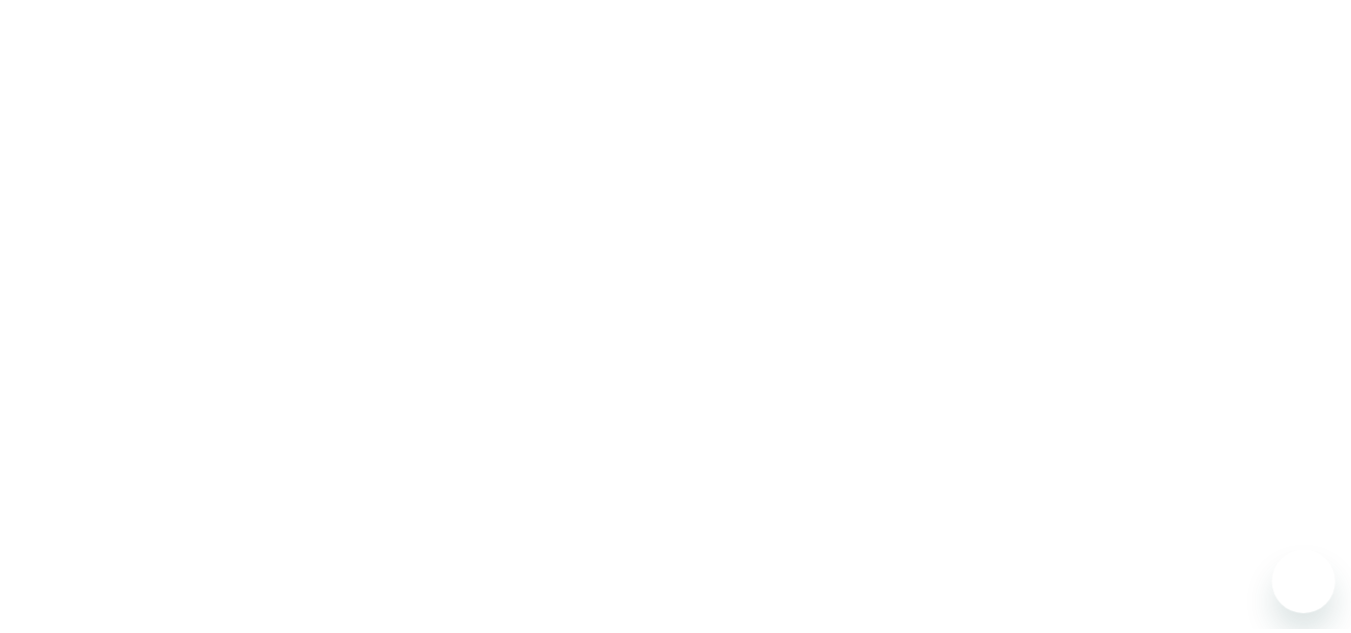 scroll, scrollTop: 0, scrollLeft: 0, axis: both 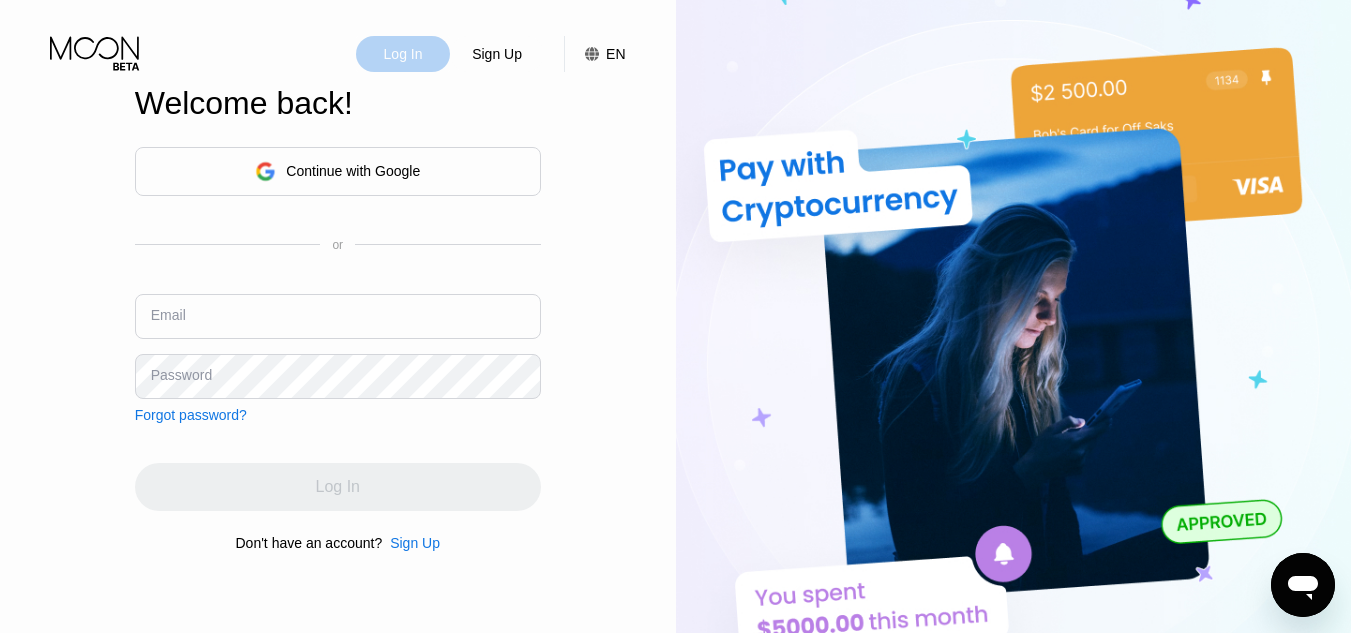 click on "Log In" at bounding box center (403, 54) 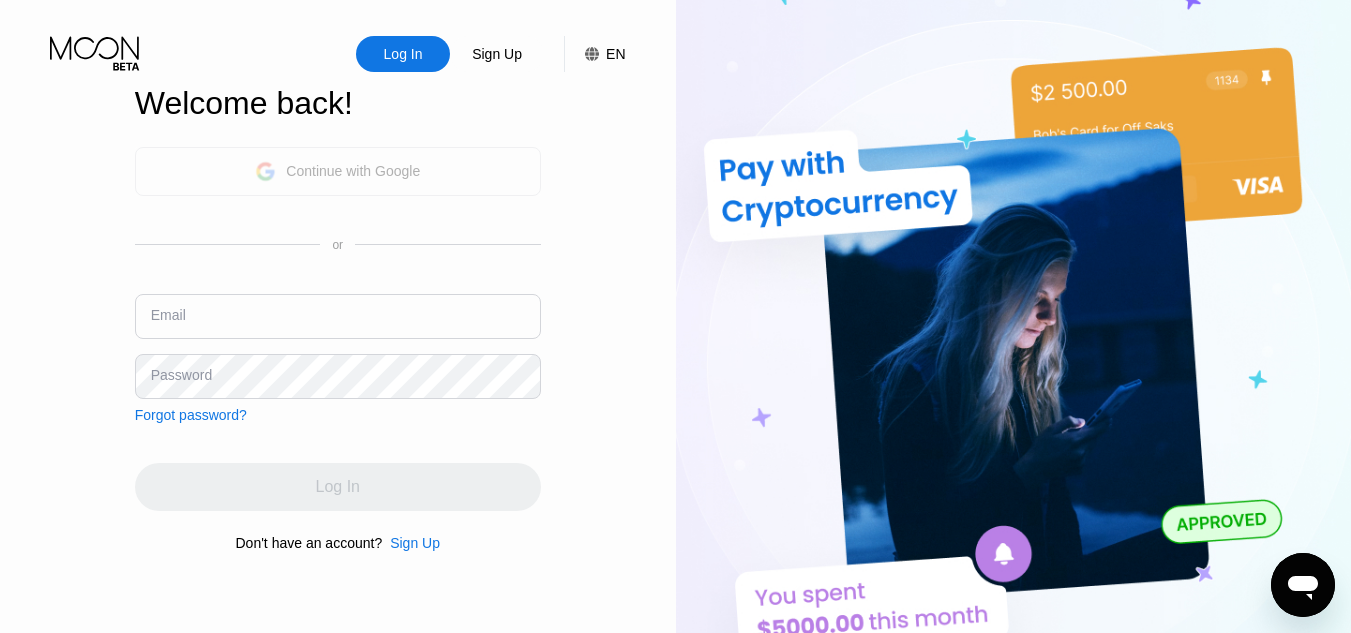 drag, startPoint x: 387, startPoint y: 158, endPoint x: 379, endPoint y: 171, distance: 15.264338 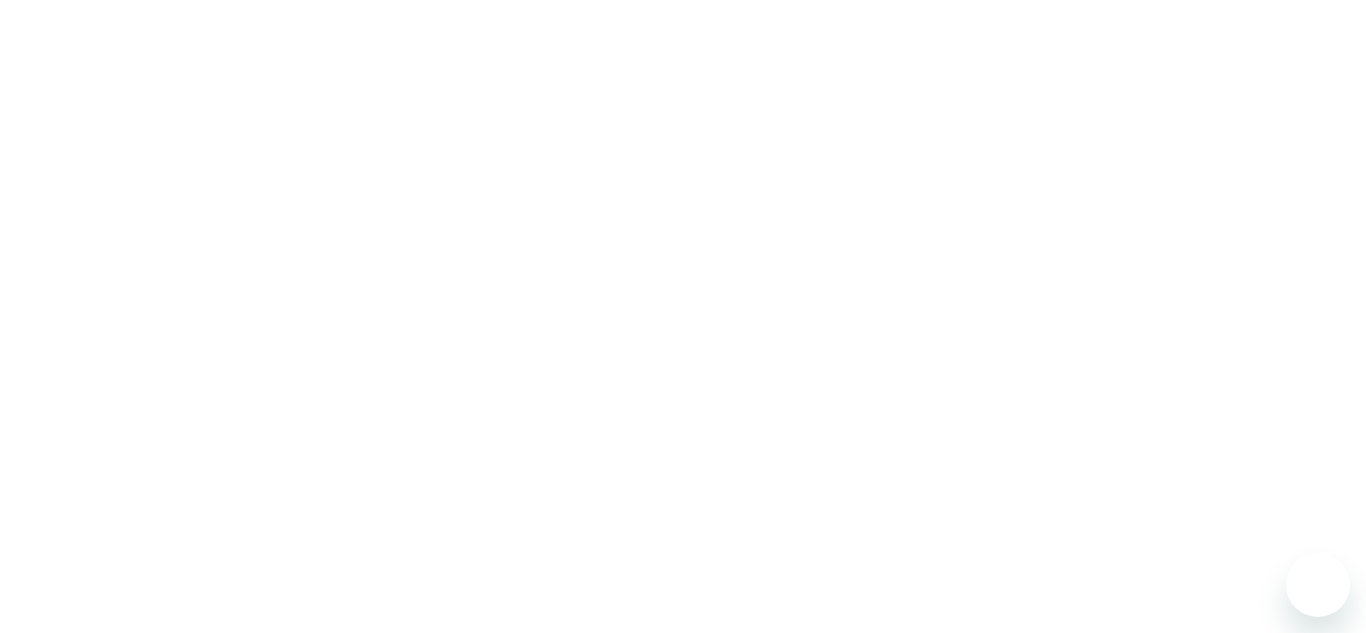 scroll, scrollTop: 0, scrollLeft: 0, axis: both 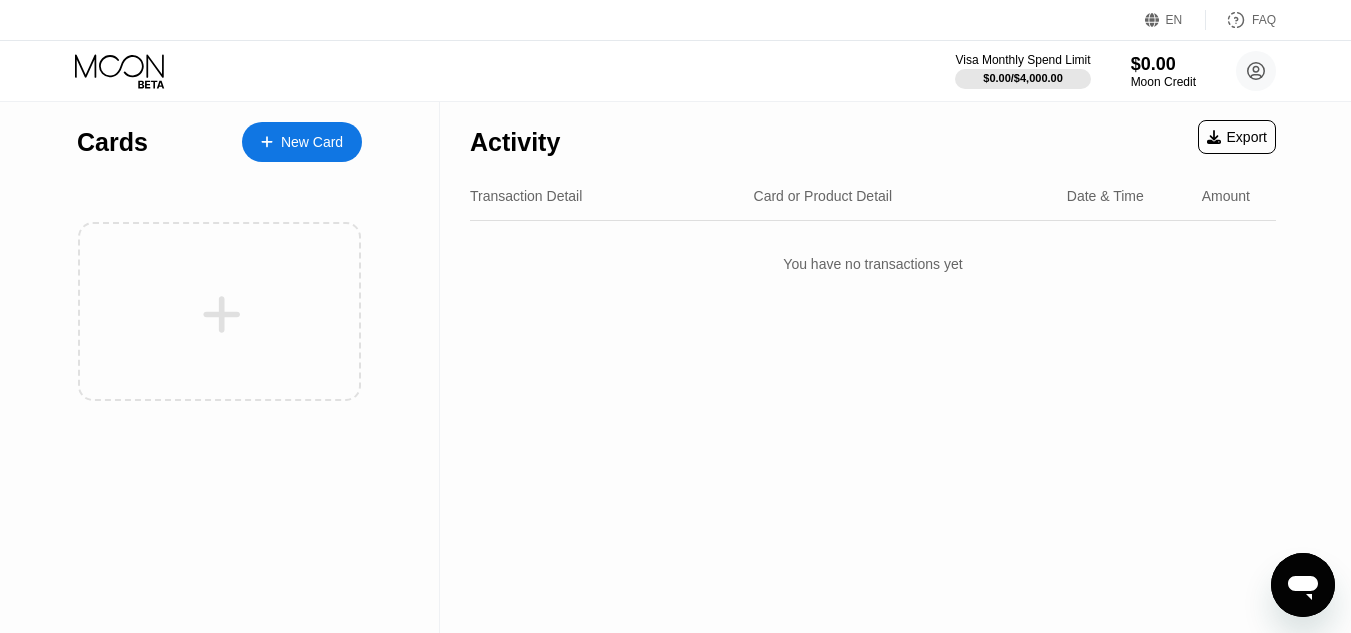 drag, startPoint x: 1164, startPoint y: 20, endPoint x: 763, endPoint y: 117, distance: 412.56516 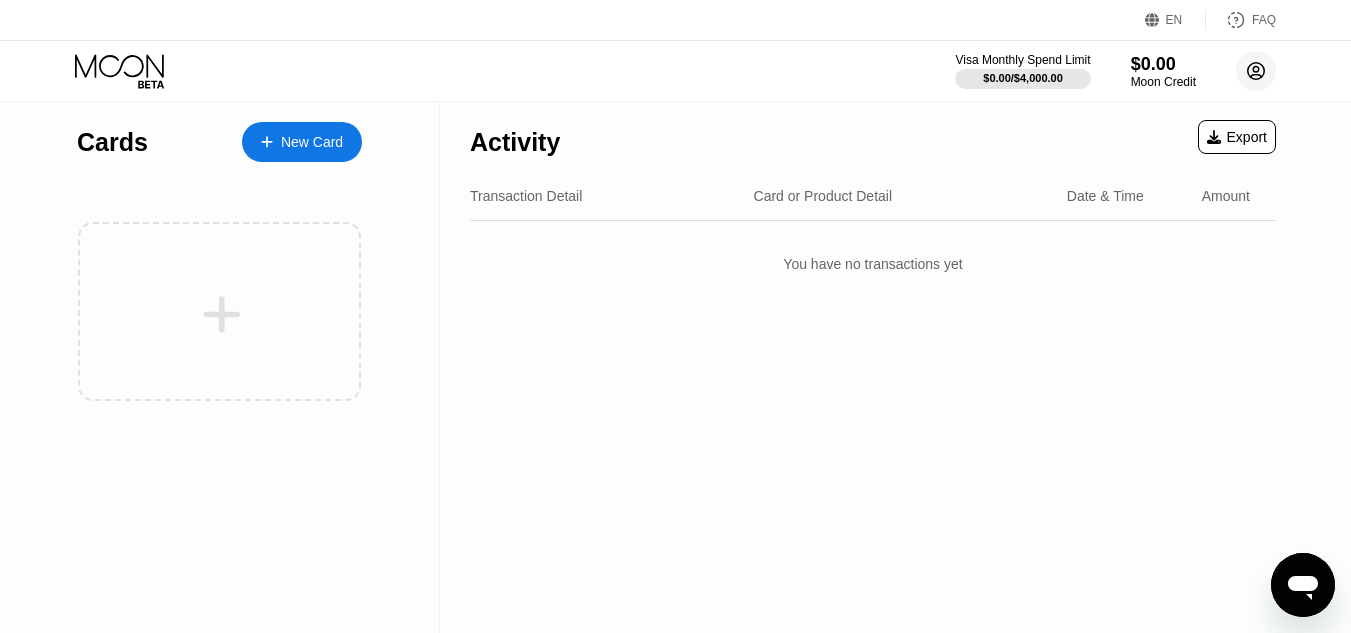 click 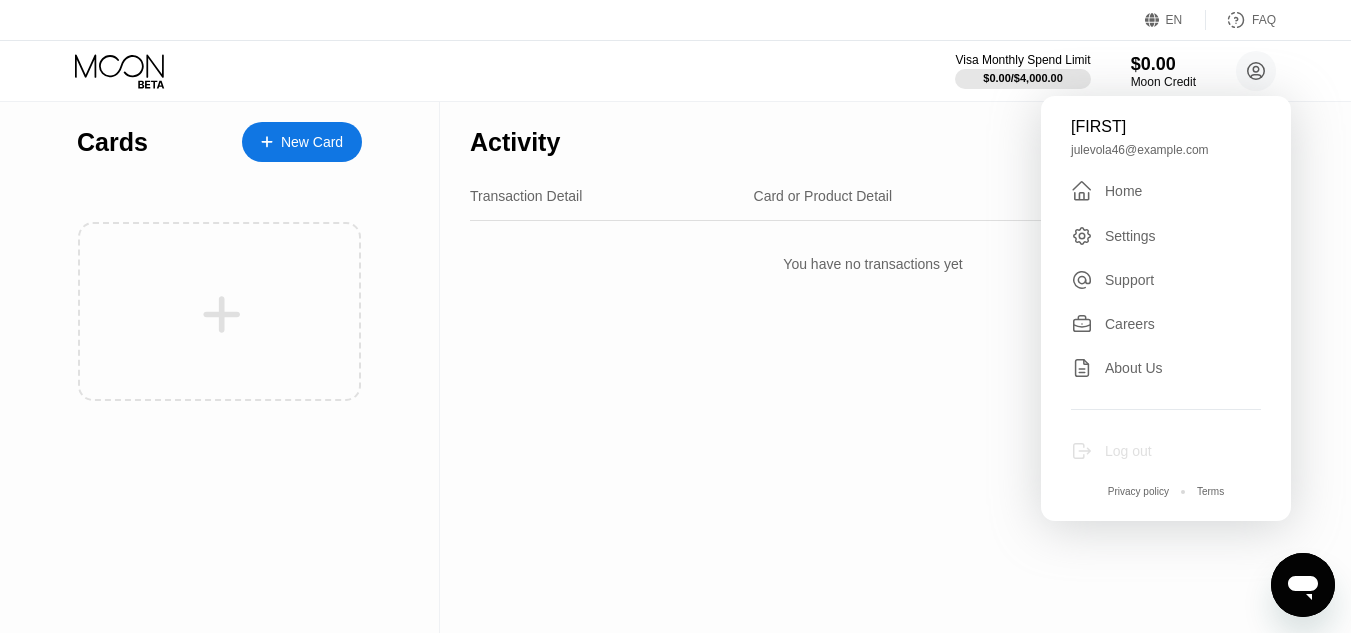 click on "Log out" at bounding box center [1128, 451] 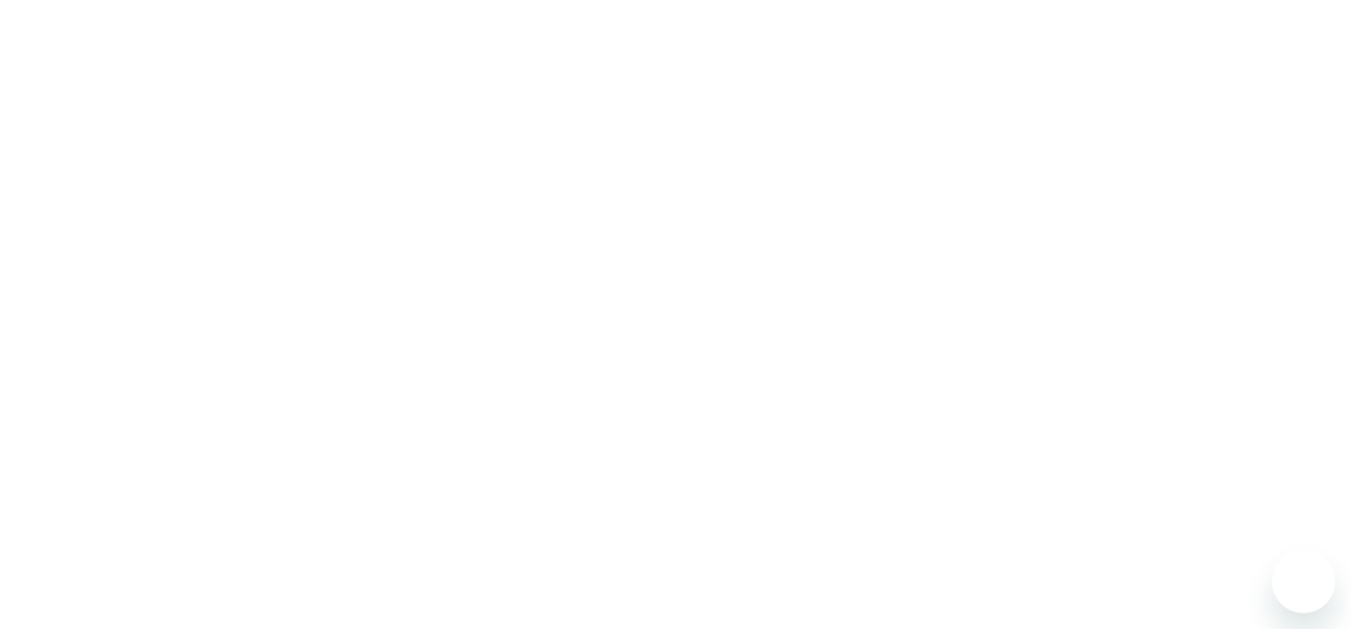 scroll, scrollTop: 0, scrollLeft: 0, axis: both 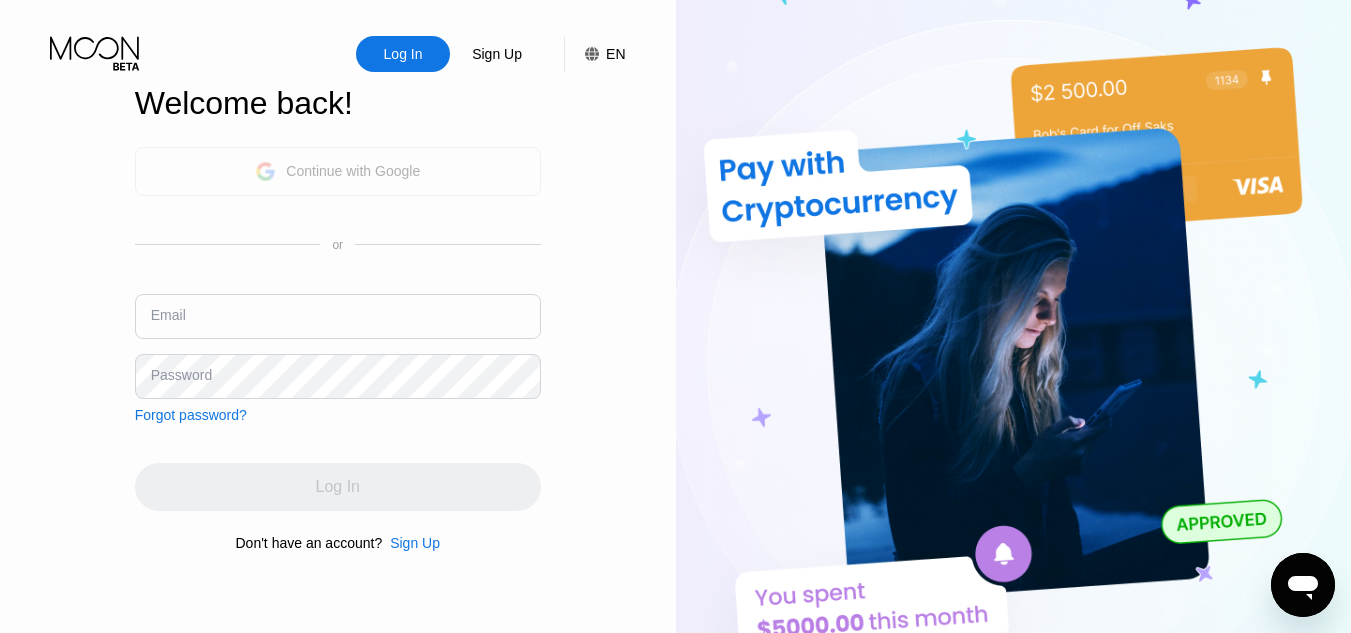 click on "Continue with Google" at bounding box center [353, 171] 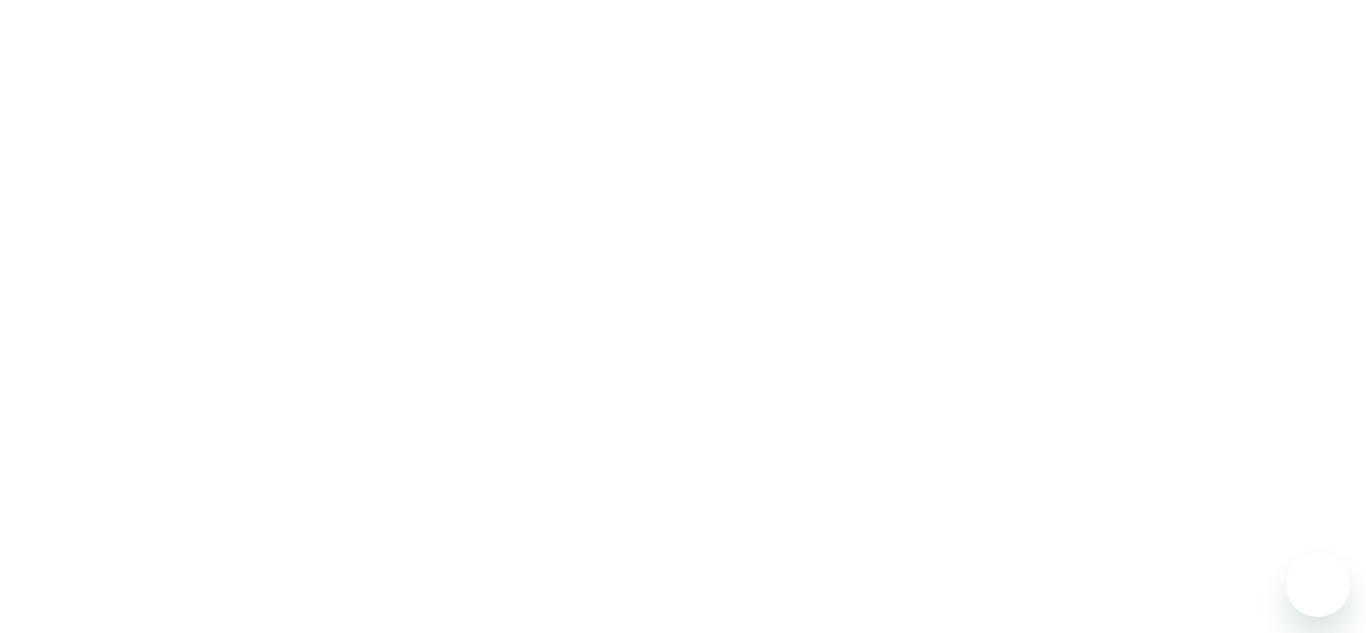 scroll, scrollTop: 0, scrollLeft: 0, axis: both 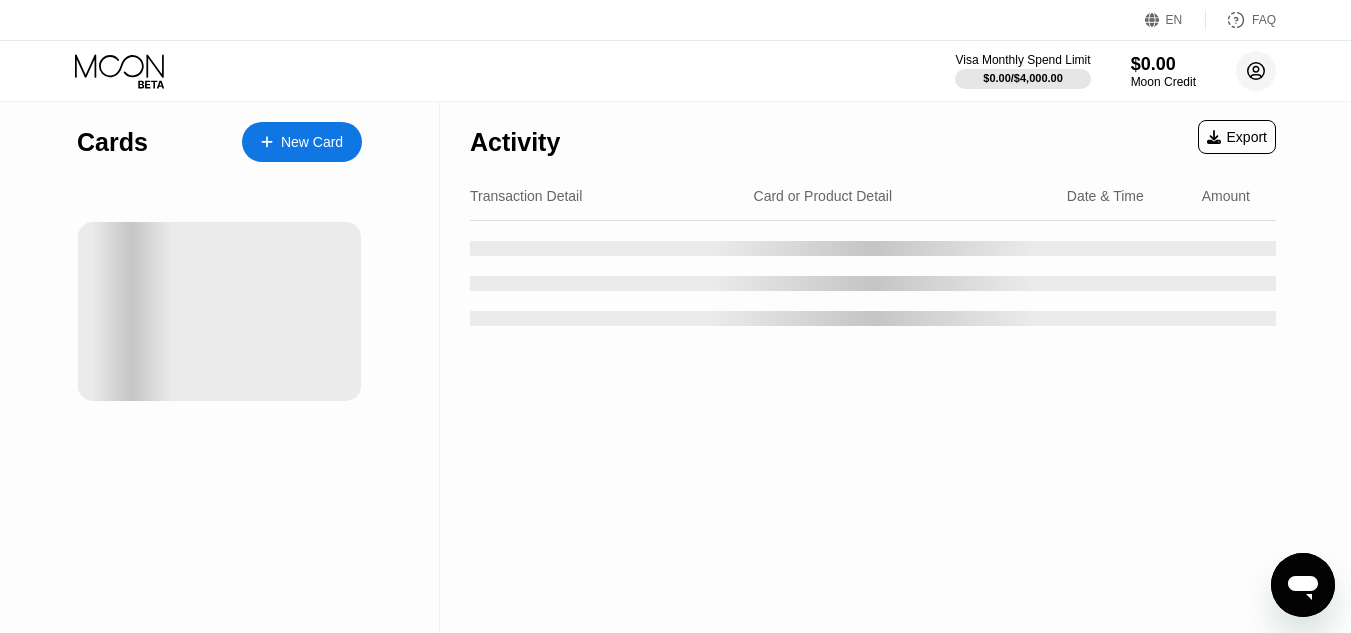 click 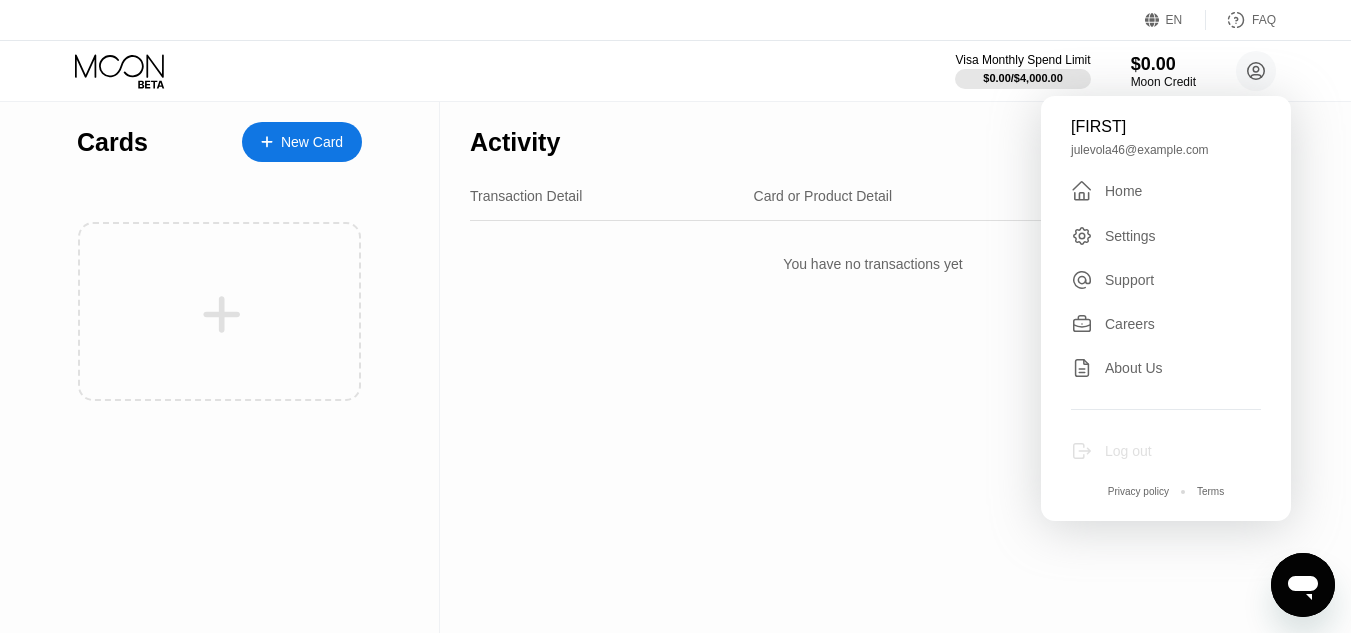click on "Log out" at bounding box center (1128, 451) 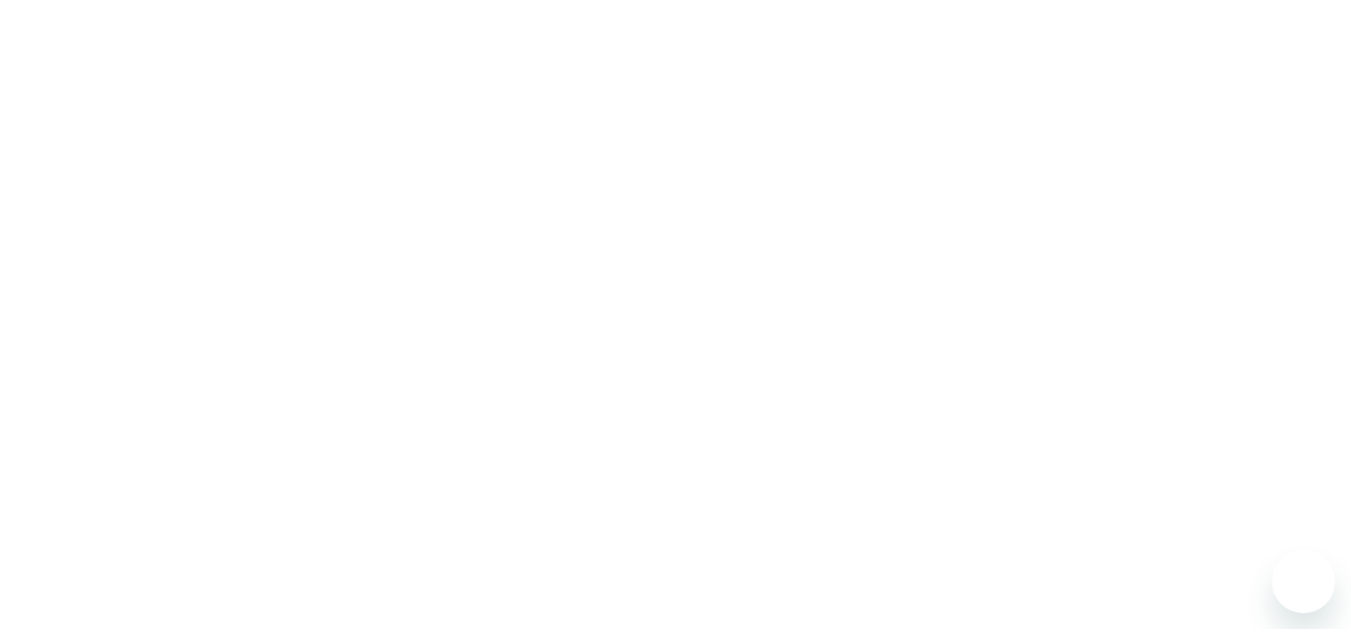 scroll, scrollTop: 0, scrollLeft: 0, axis: both 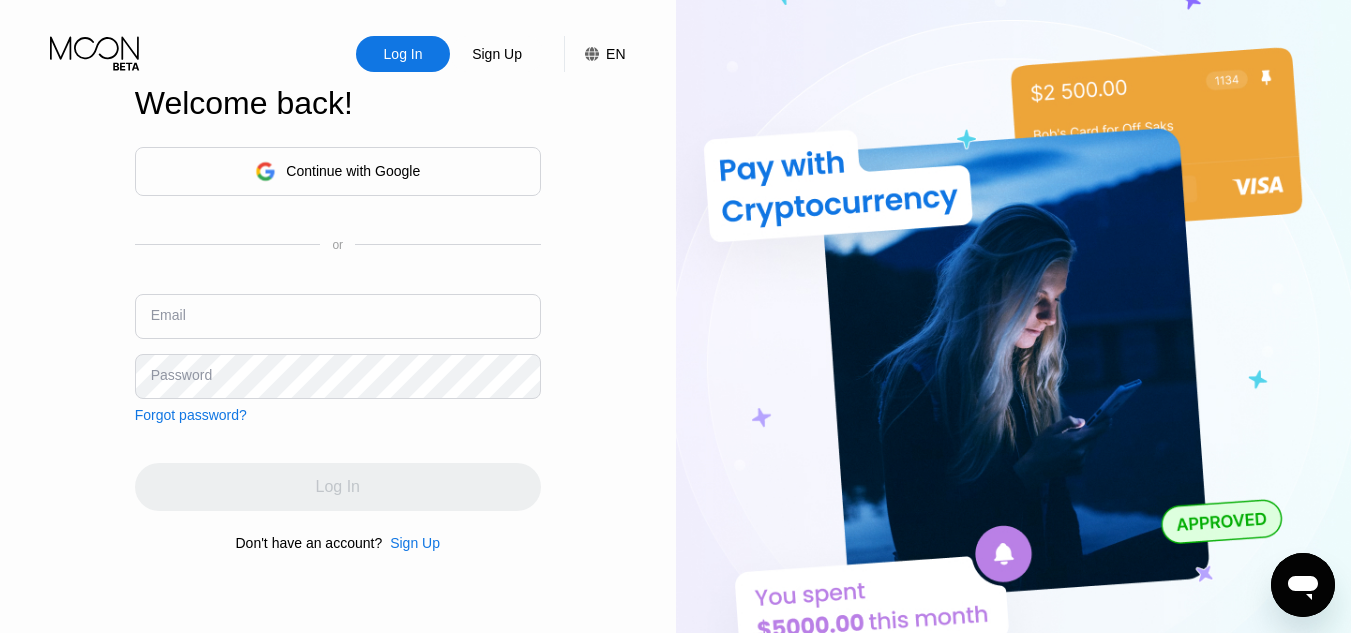 click at bounding box center (1014, 348) 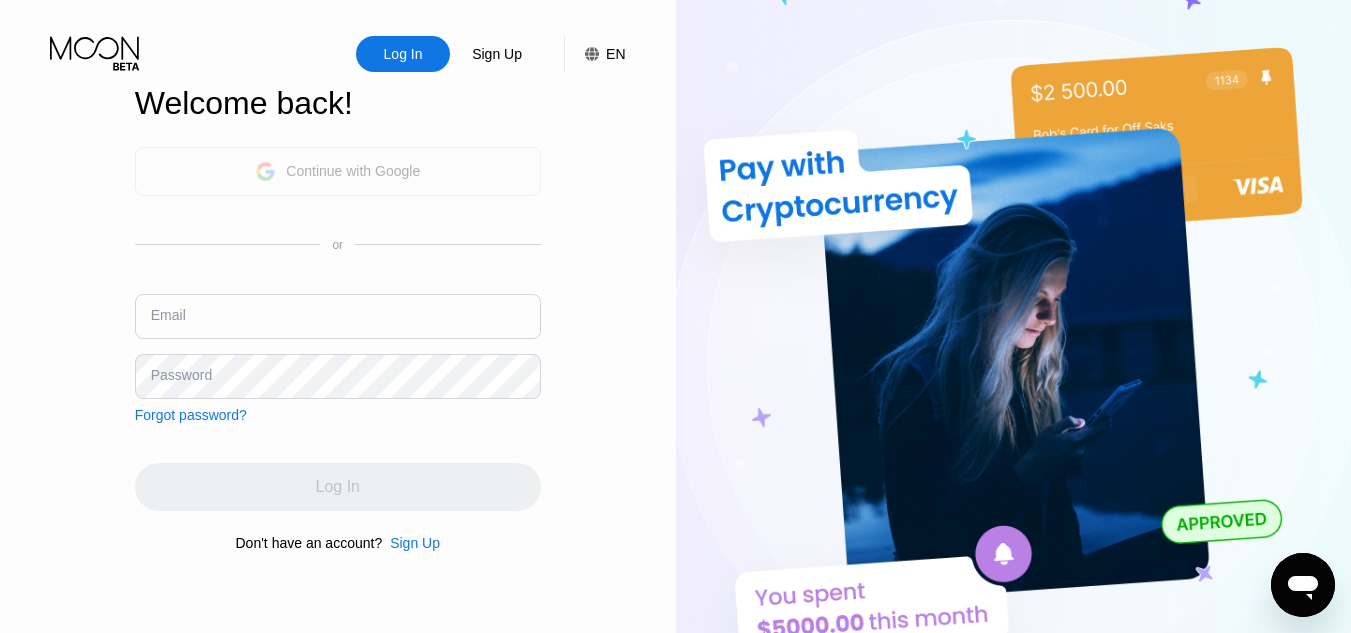 click on "Continue with Google" at bounding box center (353, 171) 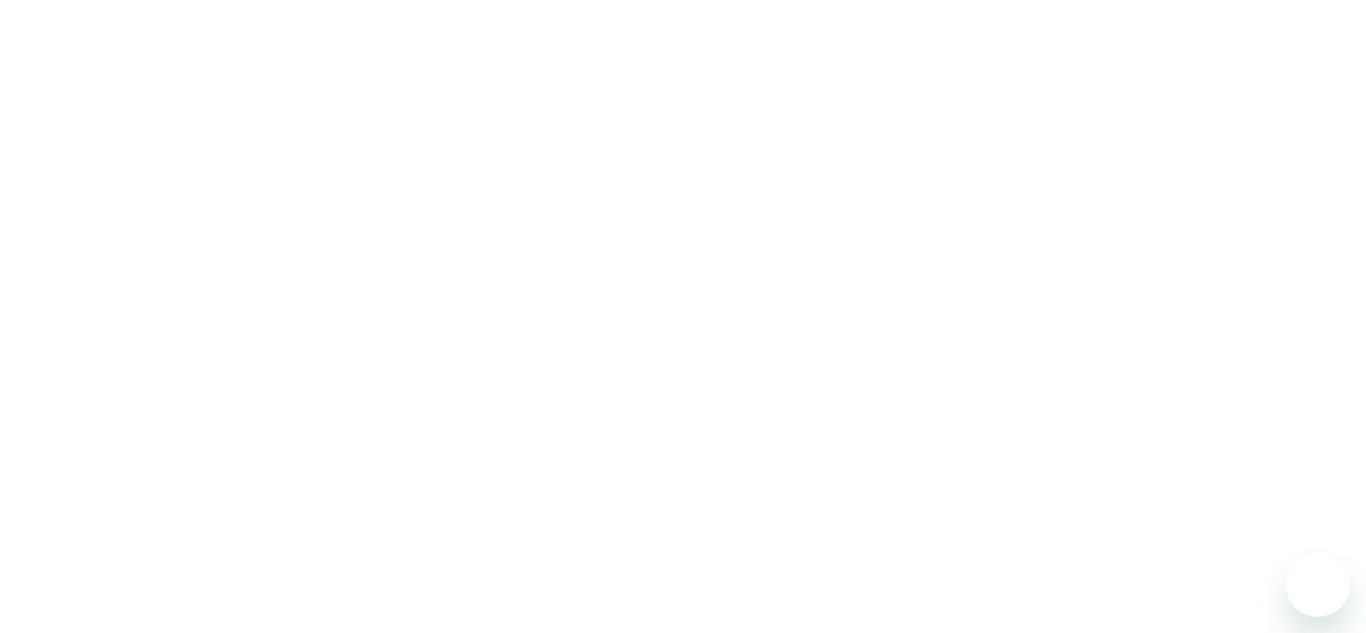 scroll, scrollTop: 0, scrollLeft: 0, axis: both 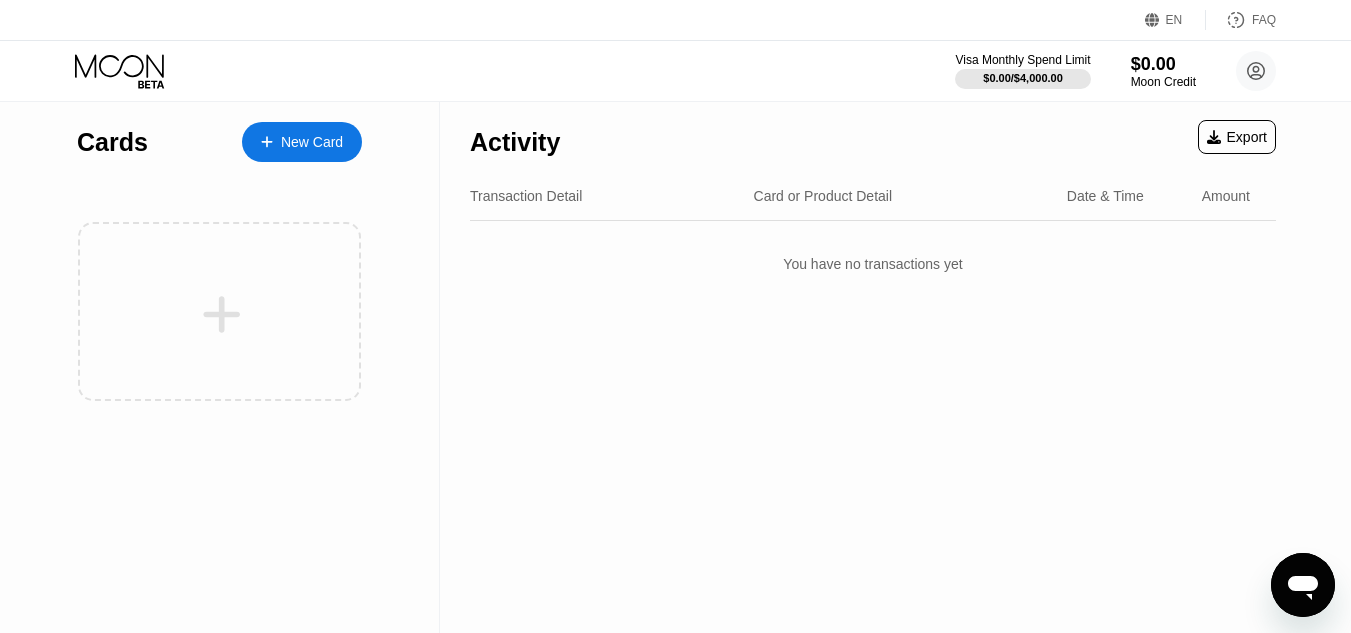 click on "Activity Export Transaction Detail Card or Product Detail Date & Time Amount You have no transactions yet" at bounding box center (873, 367) 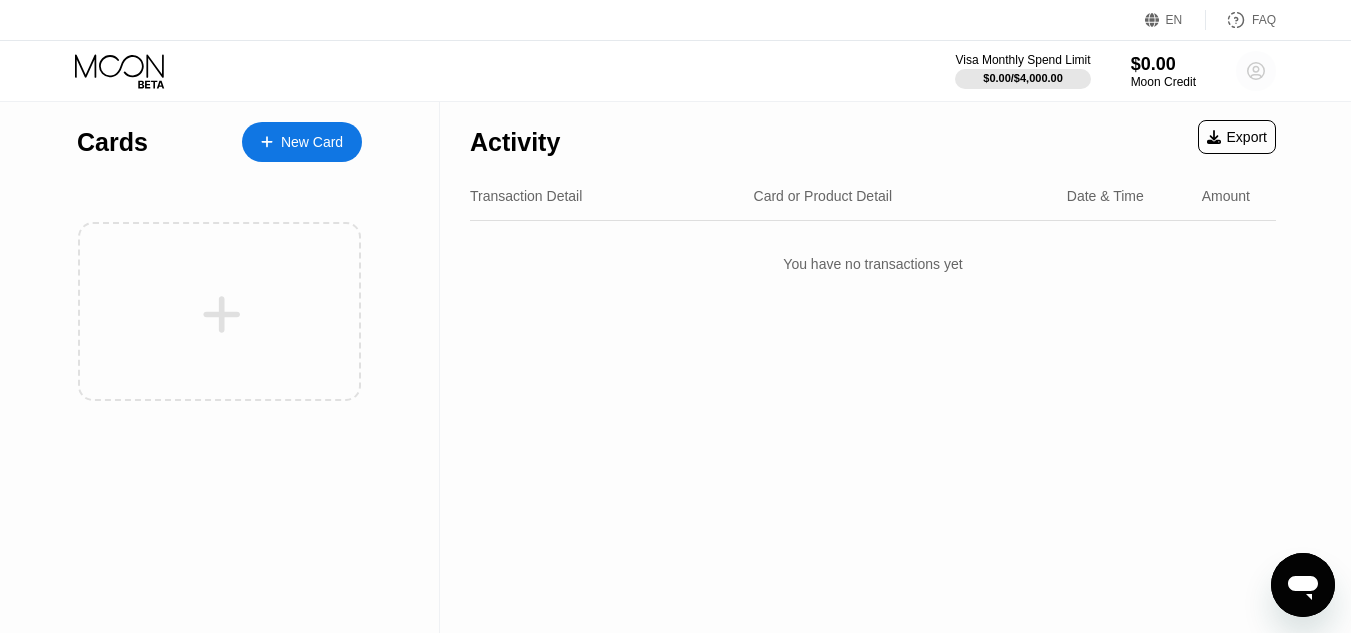 click 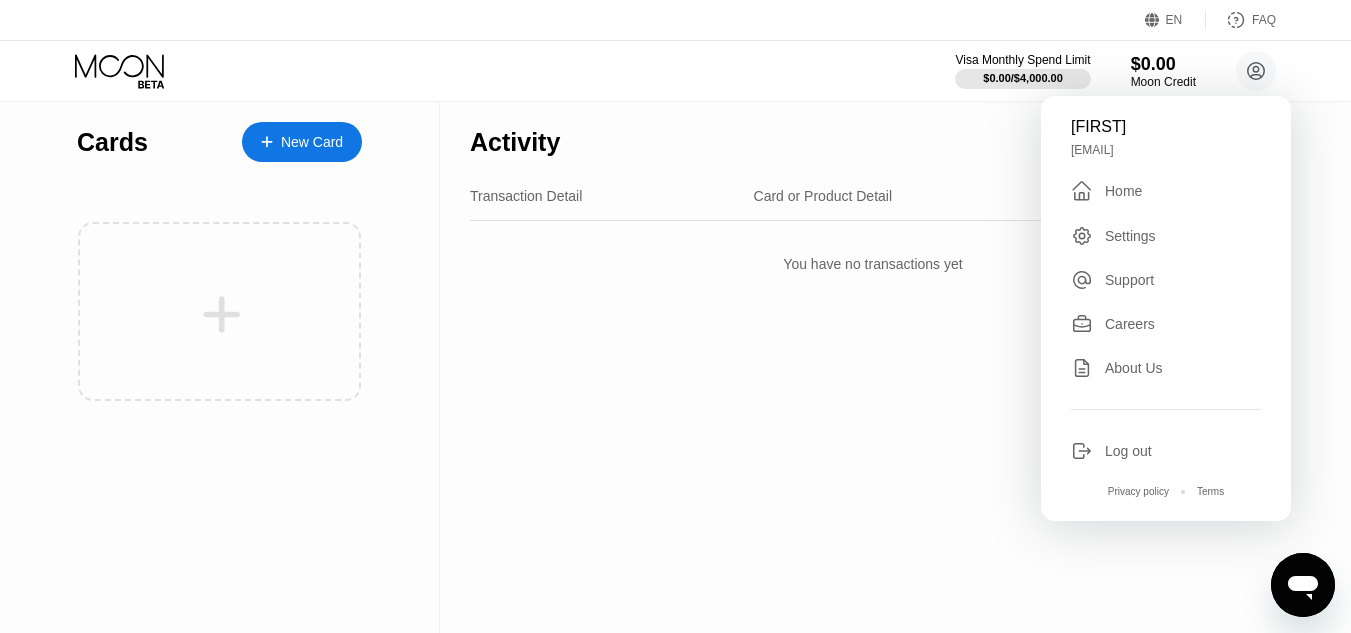 click on "Log out" at bounding box center (1166, 451) 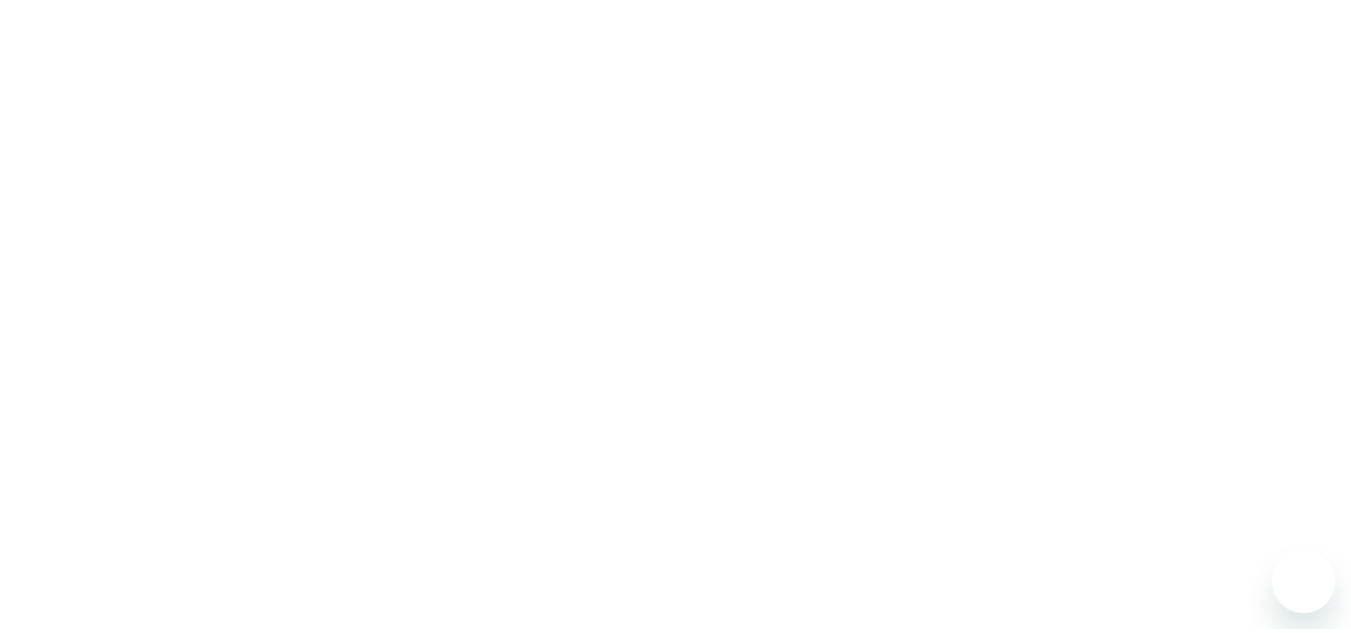 scroll, scrollTop: 0, scrollLeft: 0, axis: both 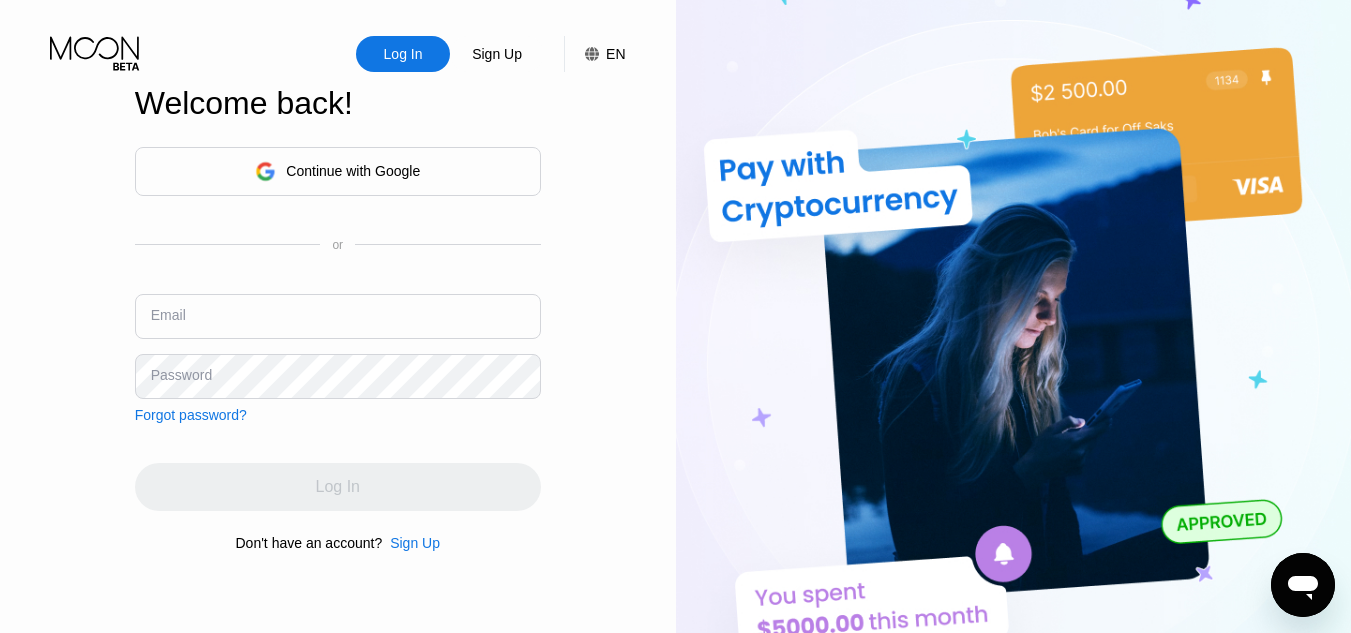 click at bounding box center [338, 316] 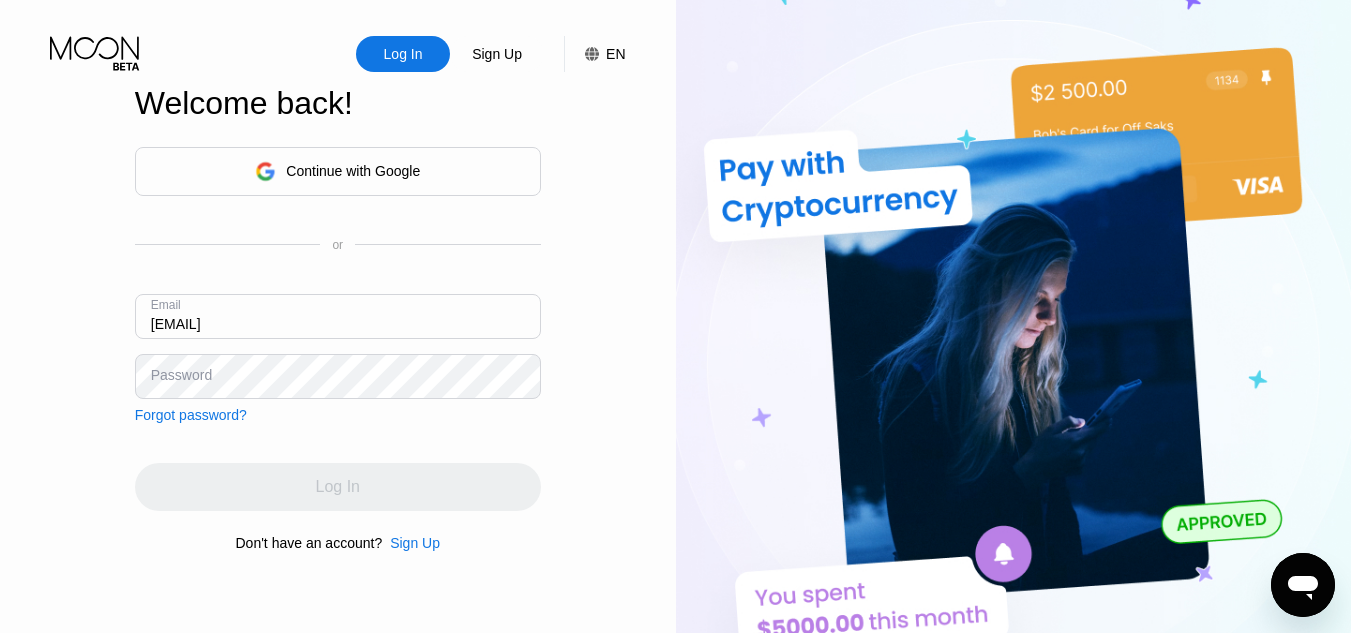 type on "mg345a@gmail.com" 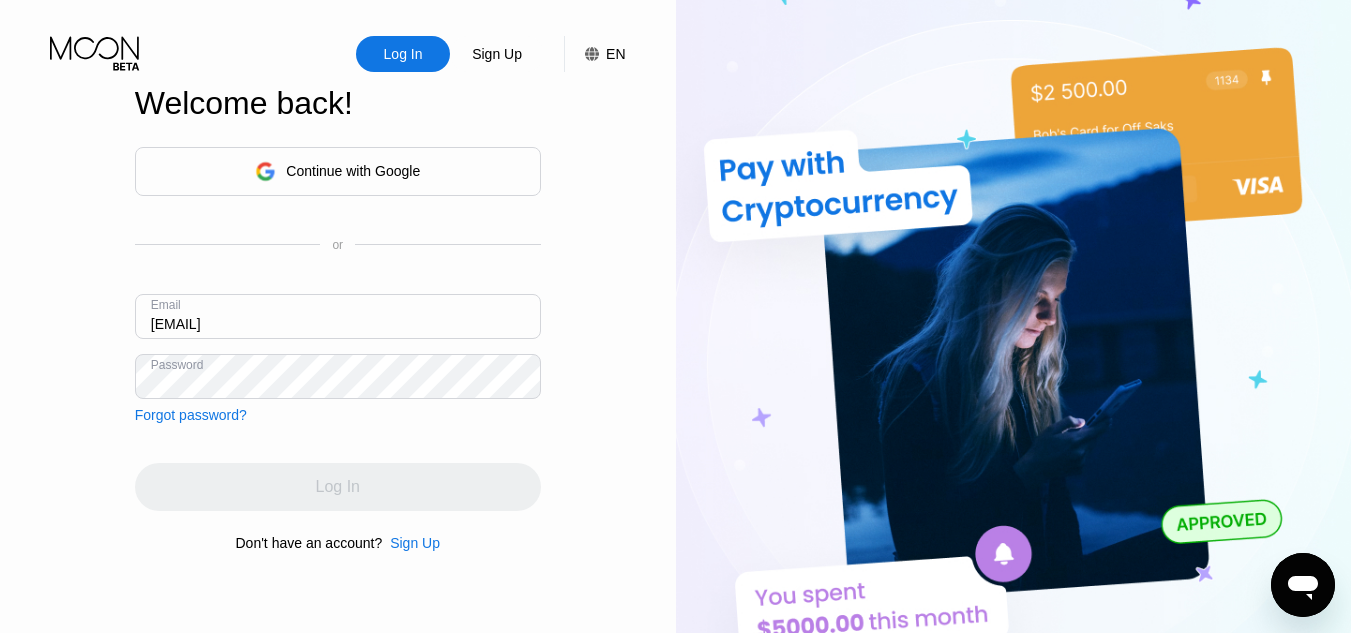 click on "Log In" at bounding box center [338, 487] 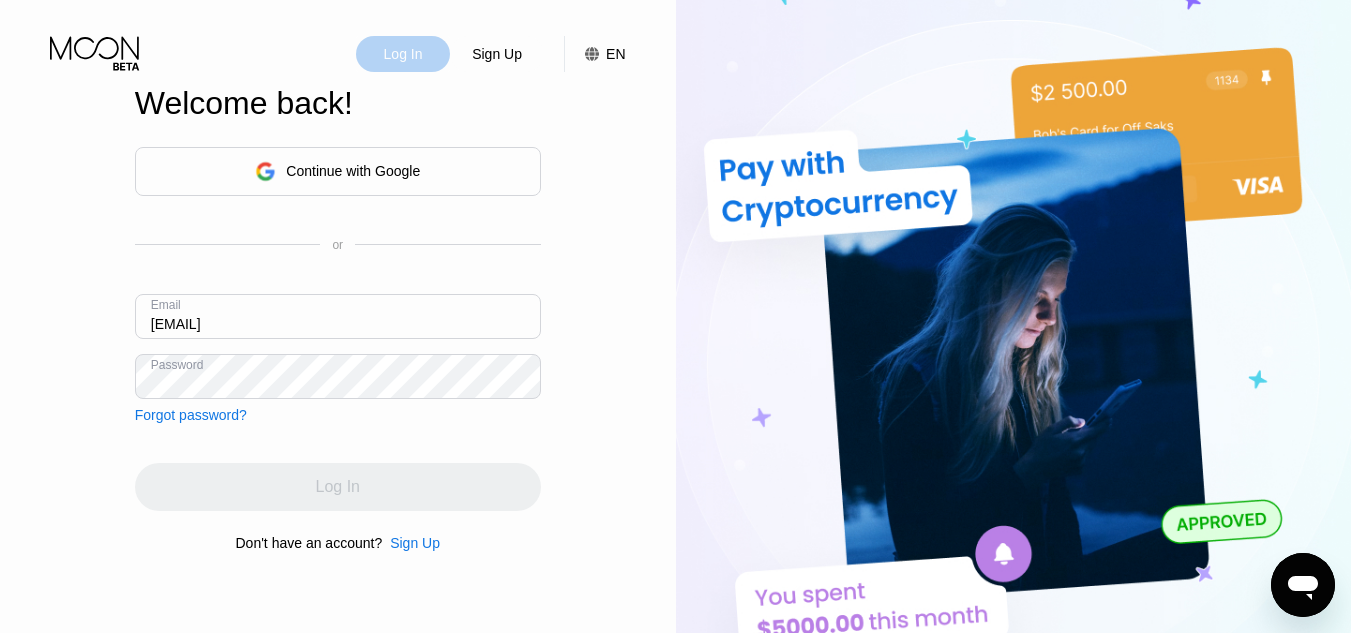 click on "Log In" at bounding box center [403, 54] 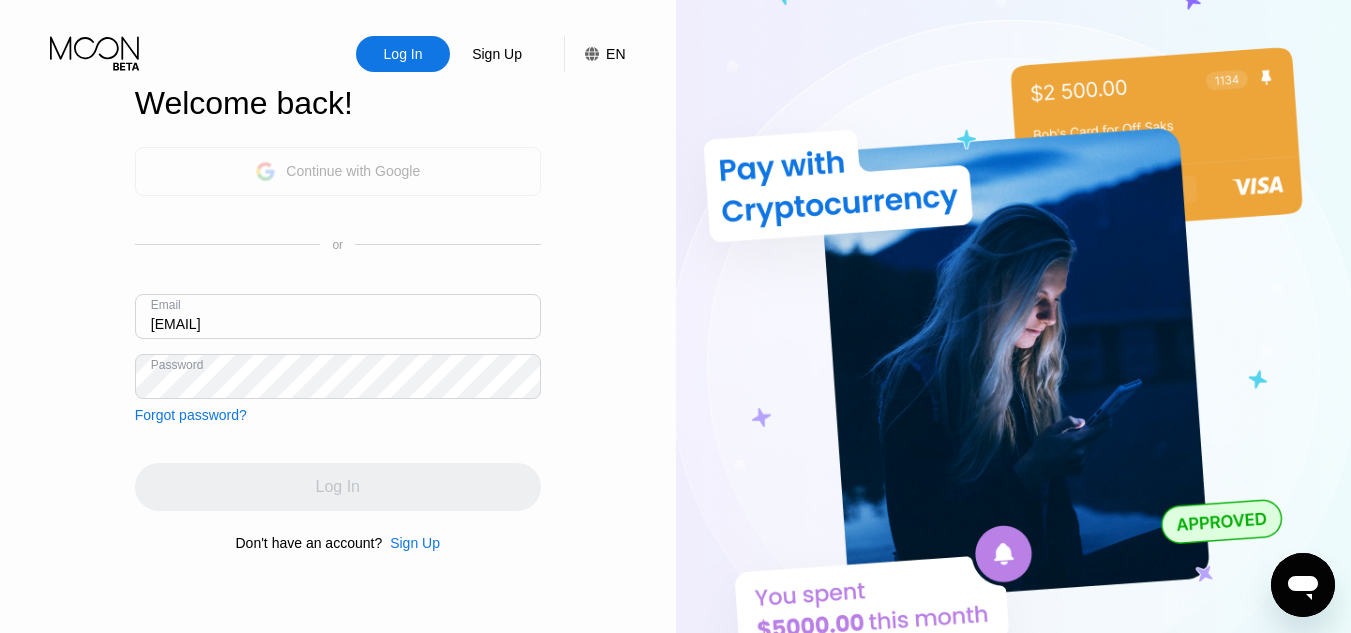 drag, startPoint x: 405, startPoint y: 156, endPoint x: 379, endPoint y: 179, distance: 34.713108 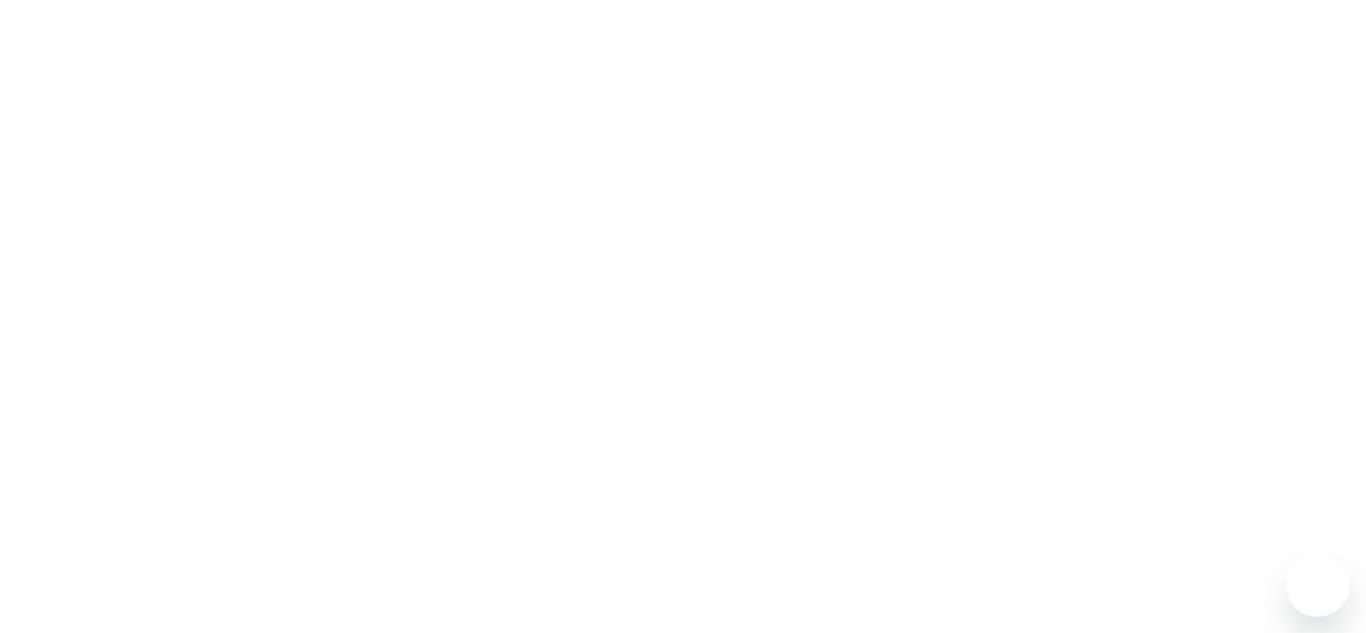 scroll, scrollTop: 0, scrollLeft: 0, axis: both 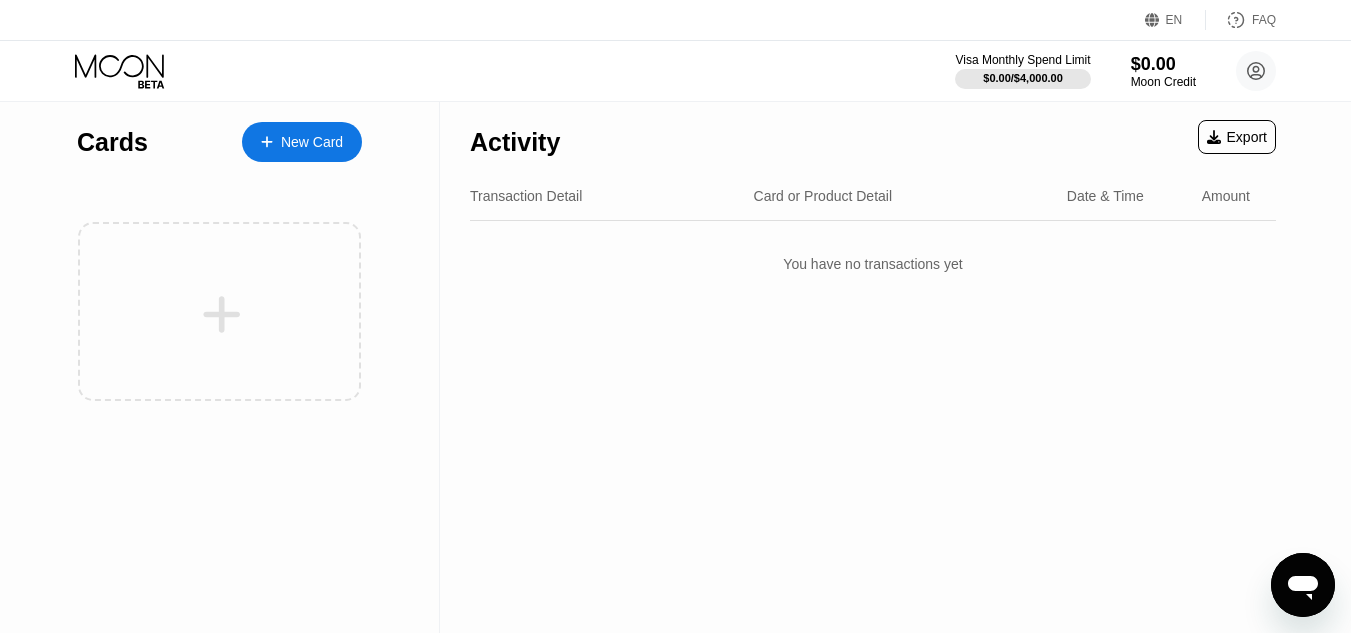 click on "Activity Export Transaction Detail Card or Product Detail Date & Time Amount You have no transactions yet" at bounding box center (873, 367) 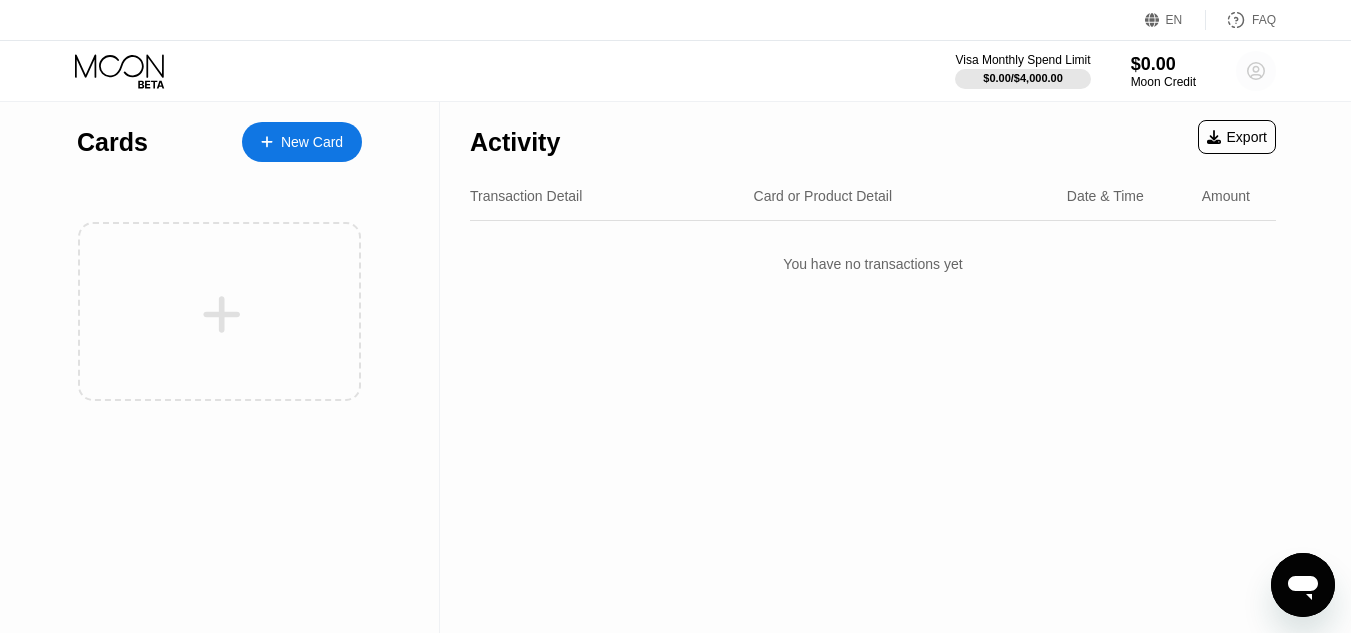 click 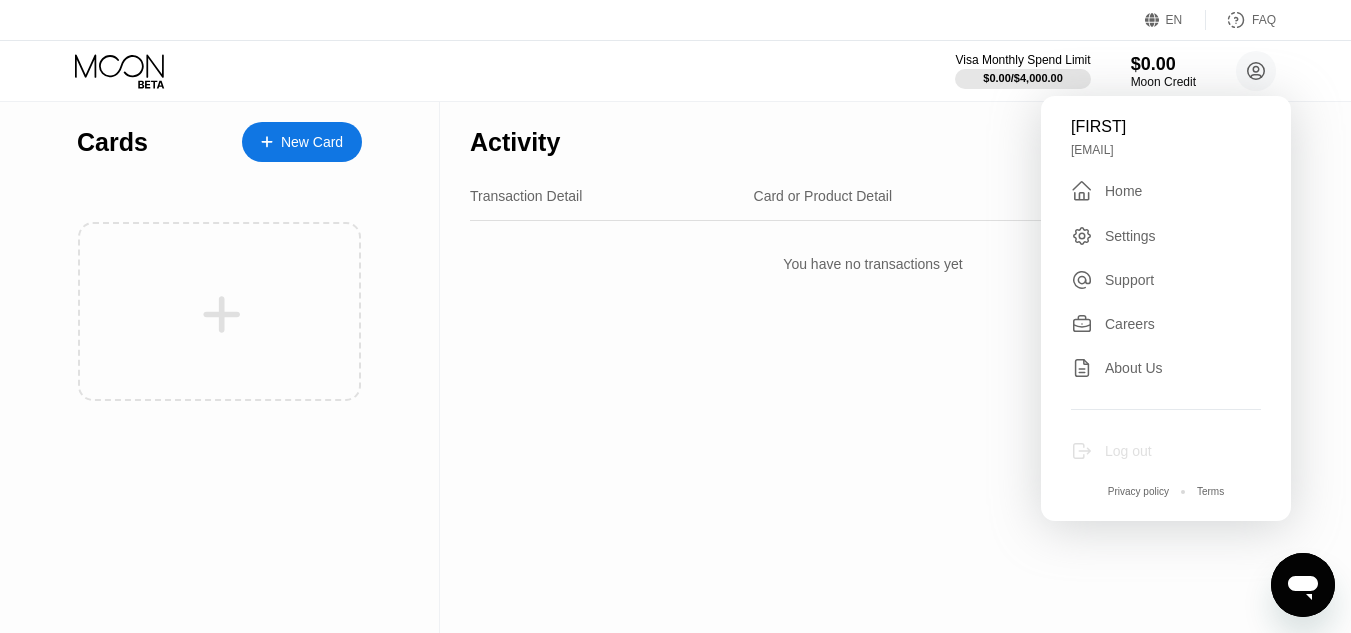 click on "Log out" at bounding box center [1128, 451] 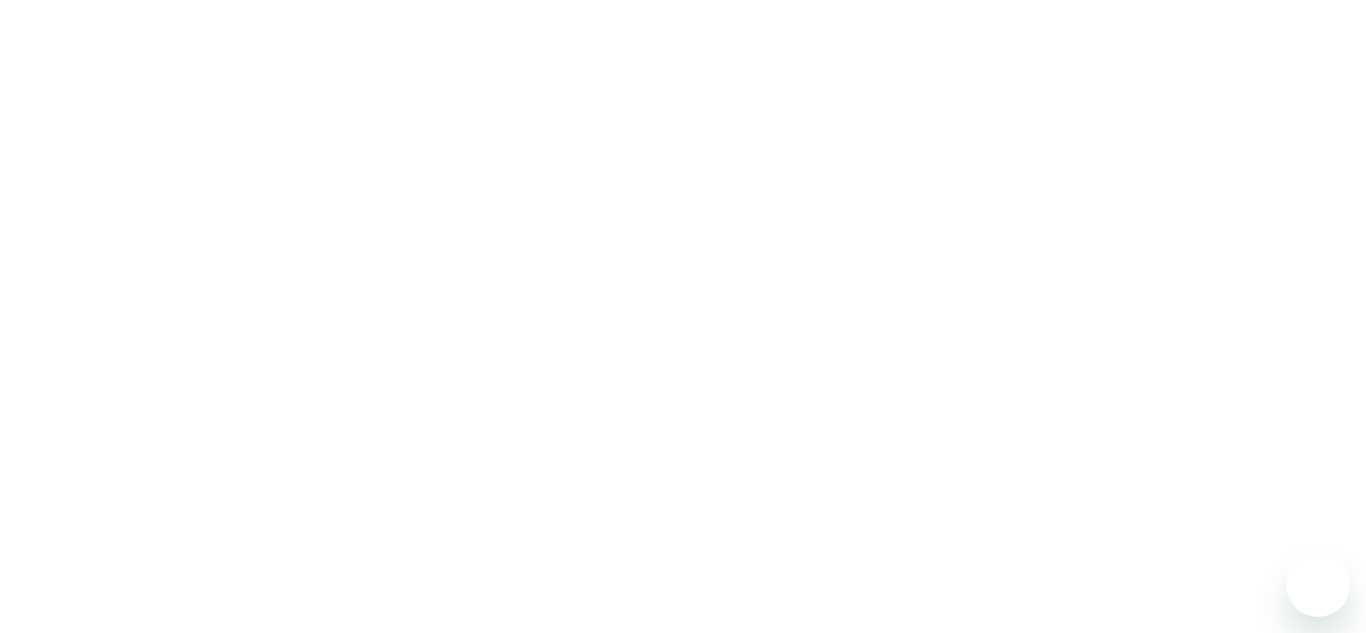 scroll, scrollTop: 0, scrollLeft: 0, axis: both 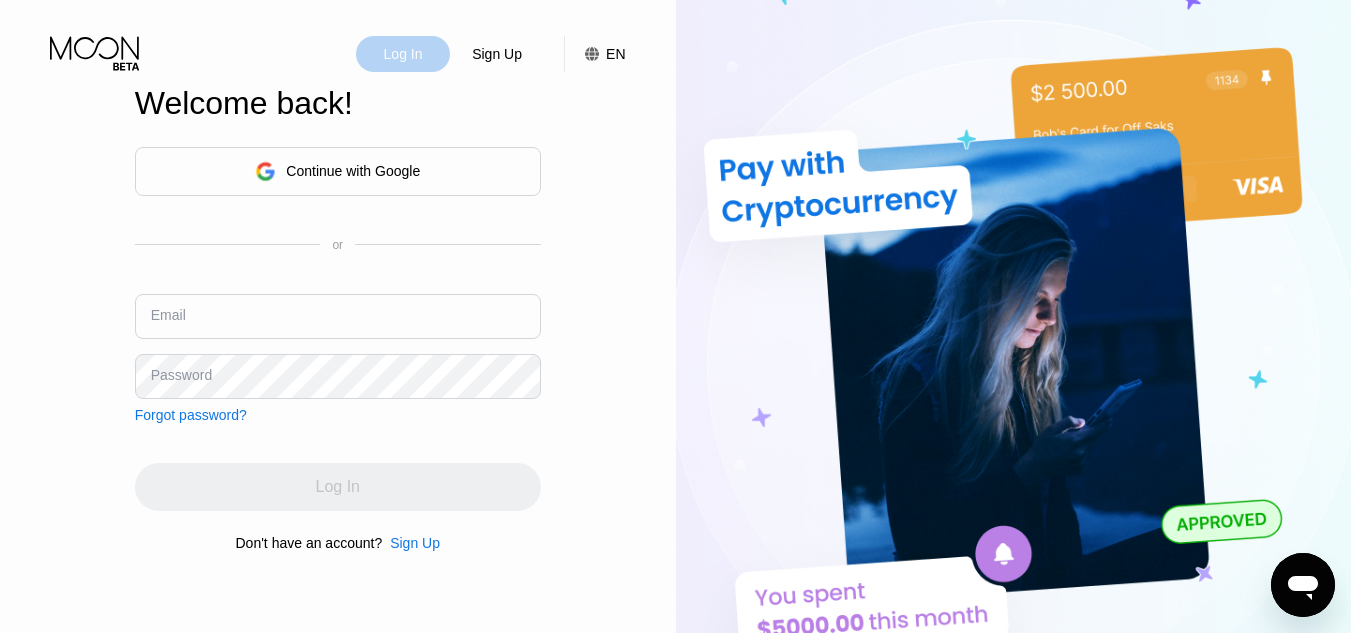 click on "Log In" at bounding box center [403, 54] 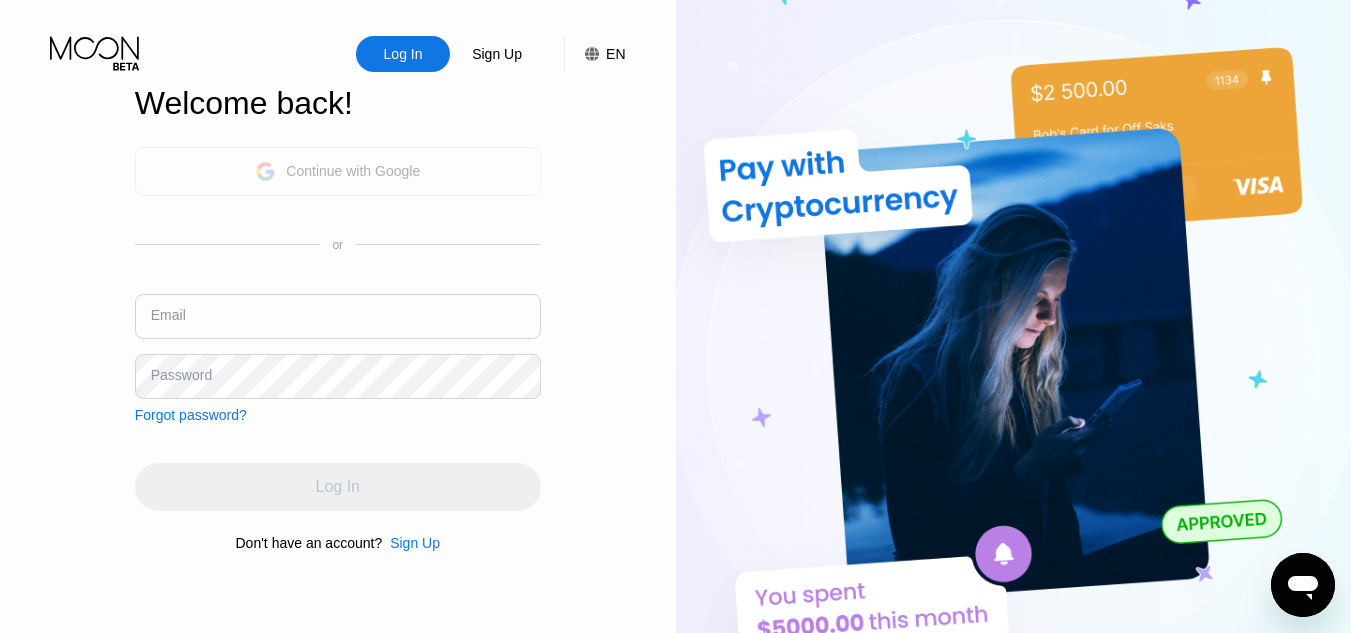 click on "Continue with Google" at bounding box center (337, 171) 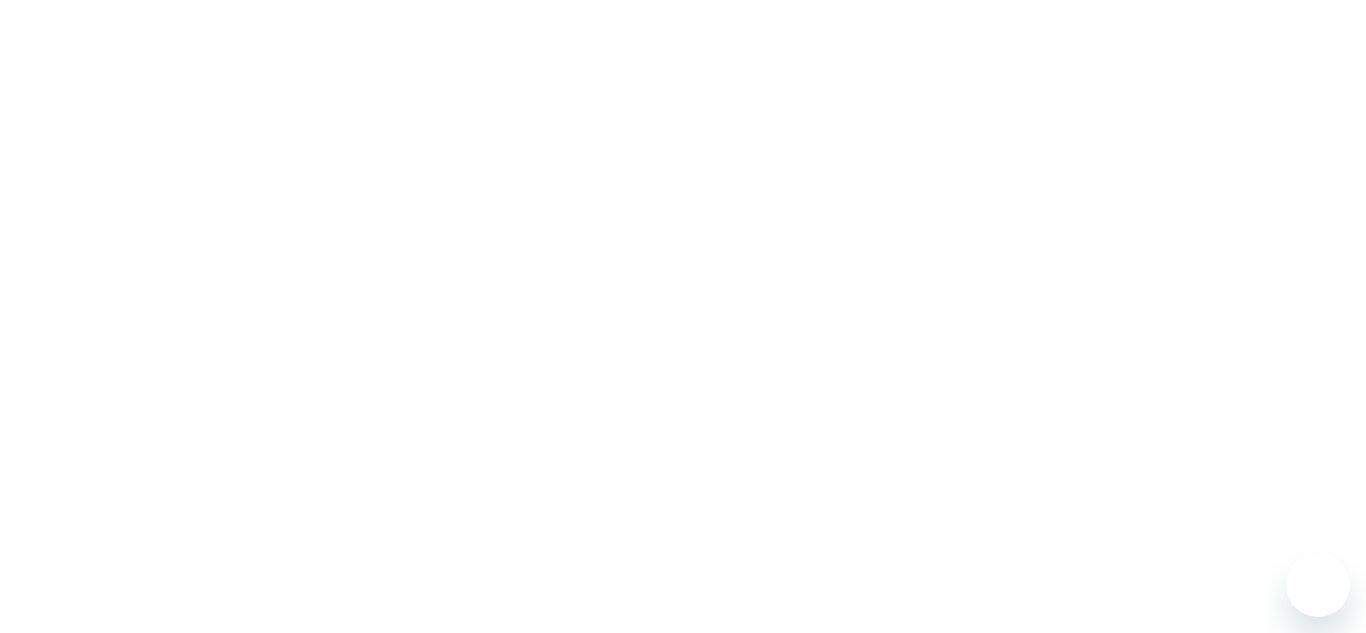 scroll, scrollTop: 0, scrollLeft: 0, axis: both 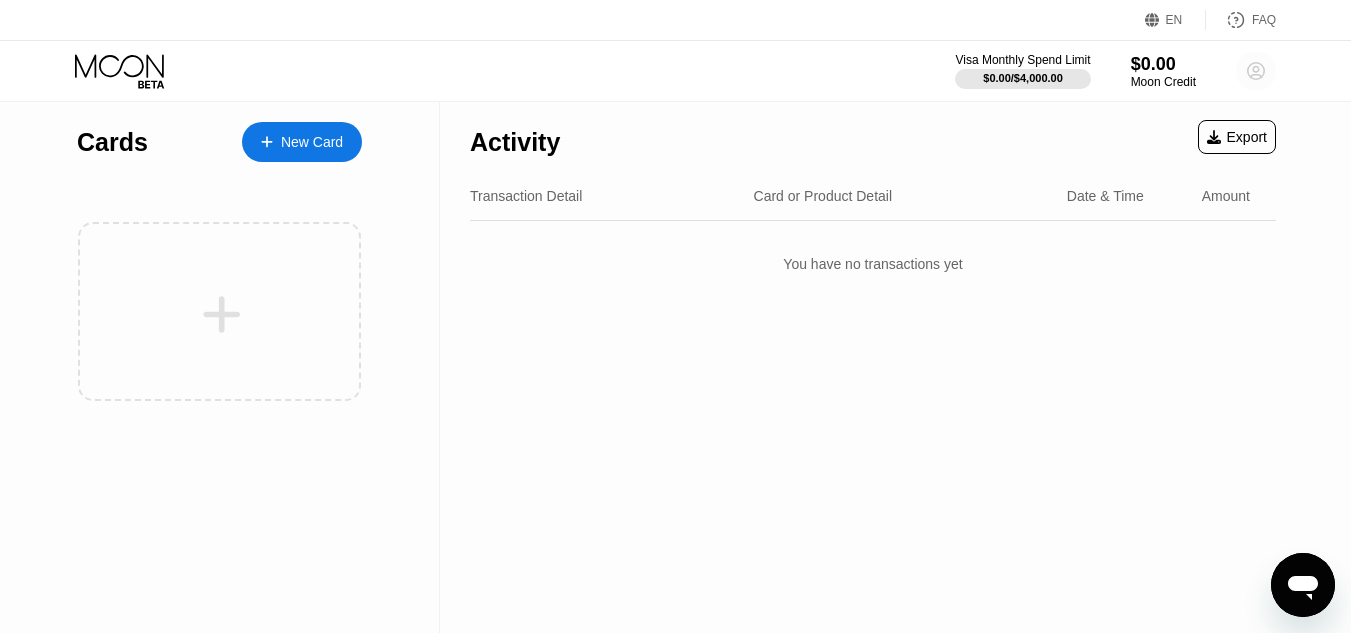 click 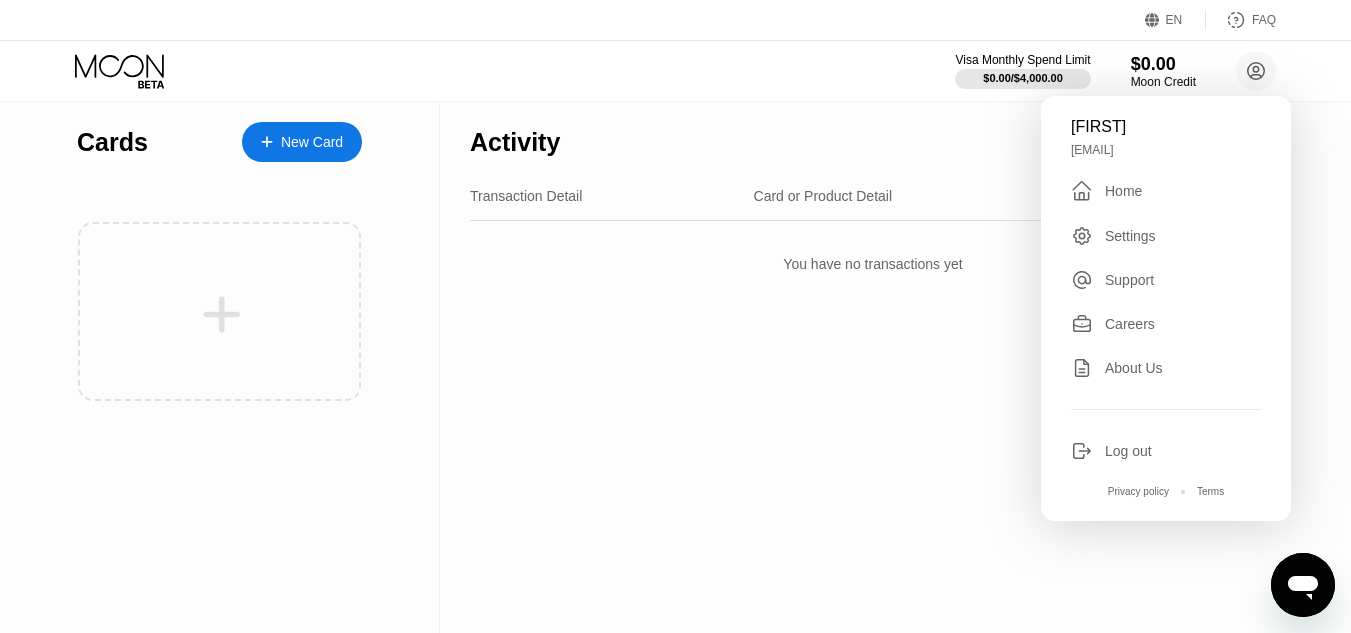 click on "Log out" at bounding box center (1128, 451) 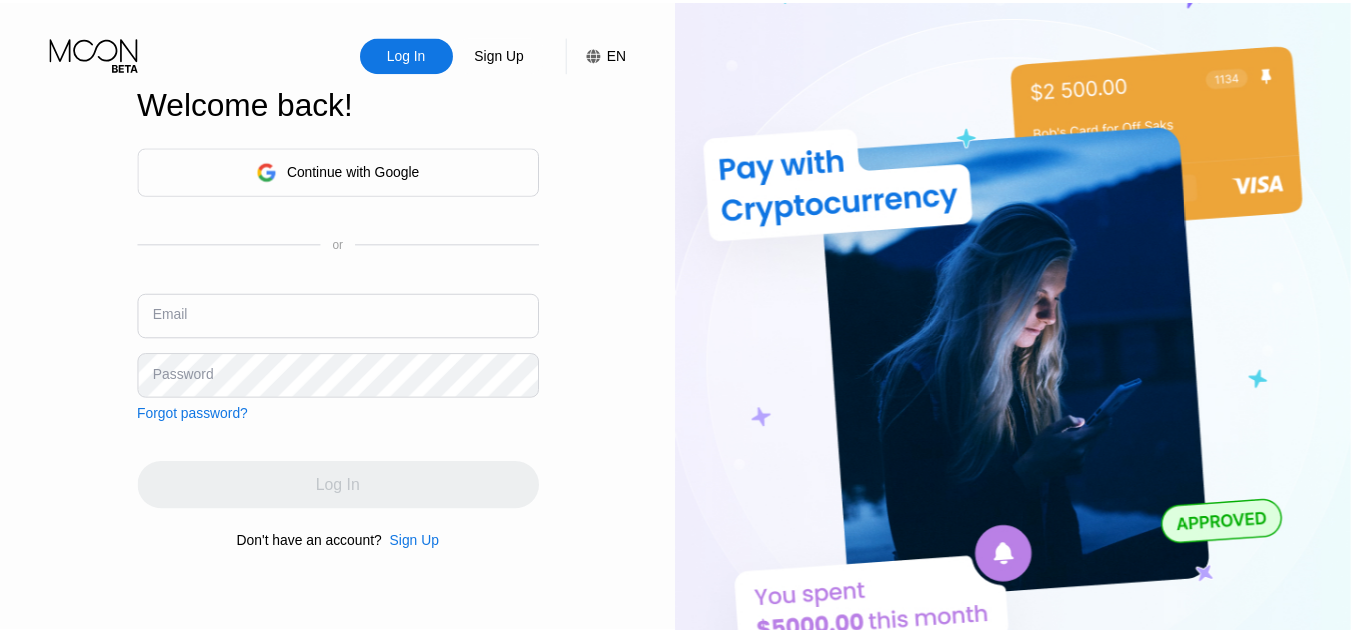 scroll, scrollTop: 0, scrollLeft: 0, axis: both 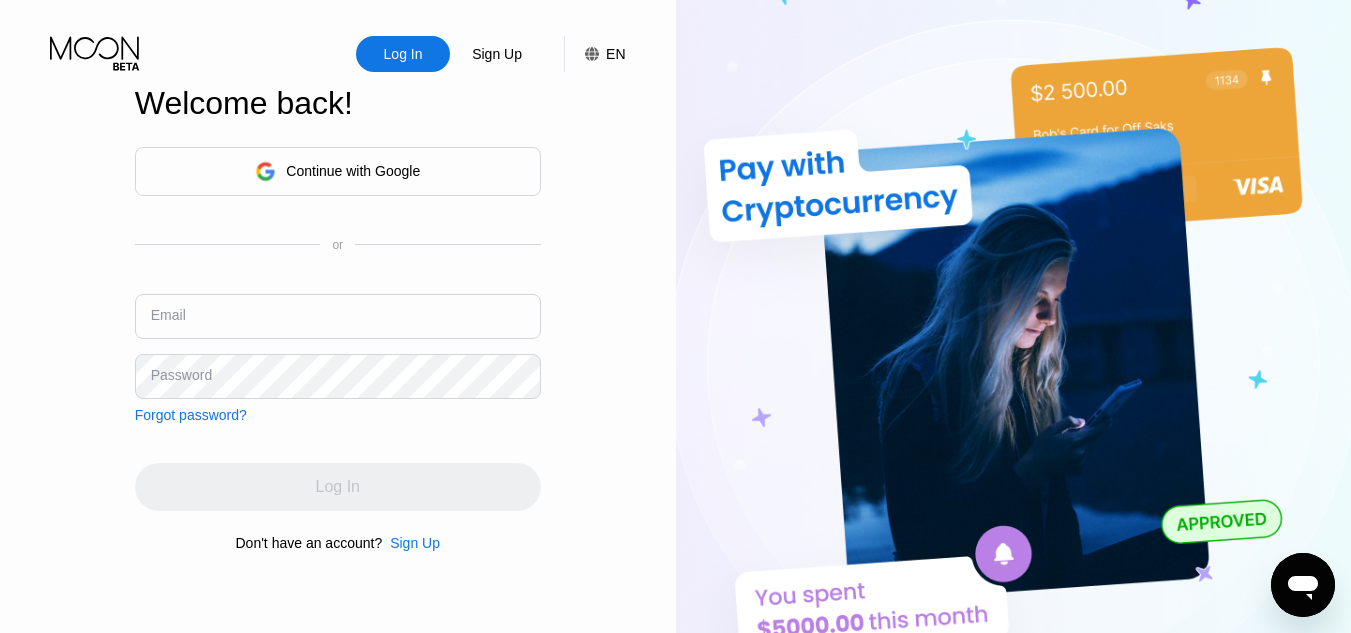 click at bounding box center [1014, 348] 